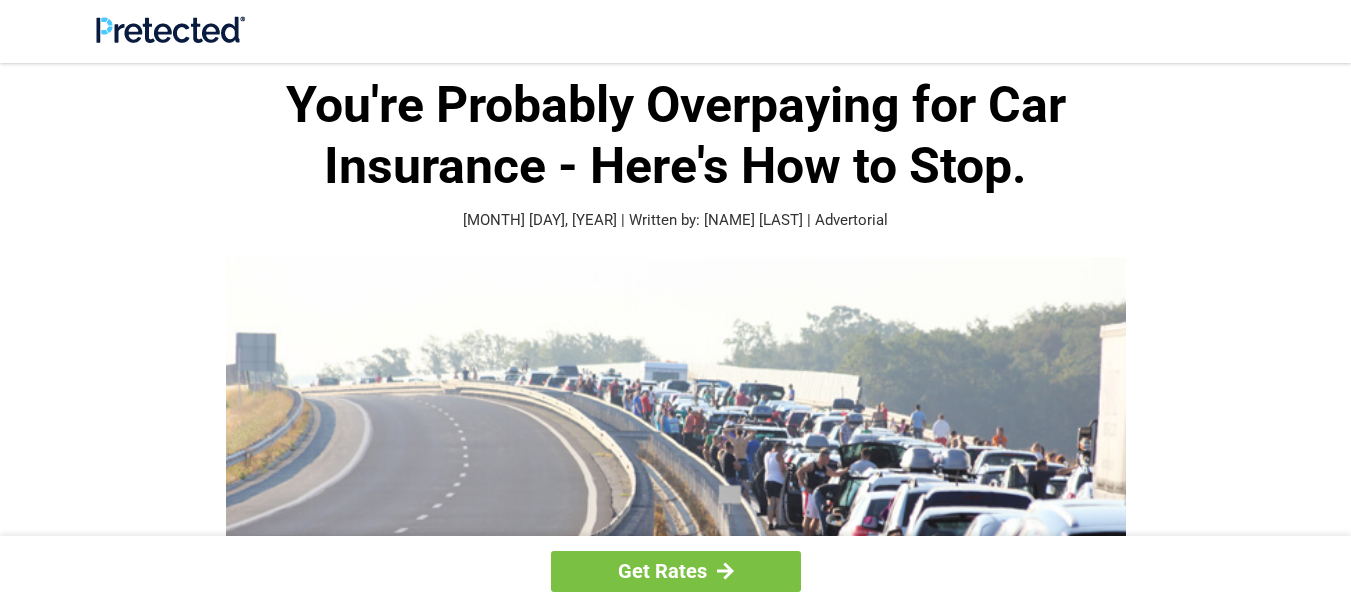 scroll, scrollTop: 0, scrollLeft: 0, axis: both 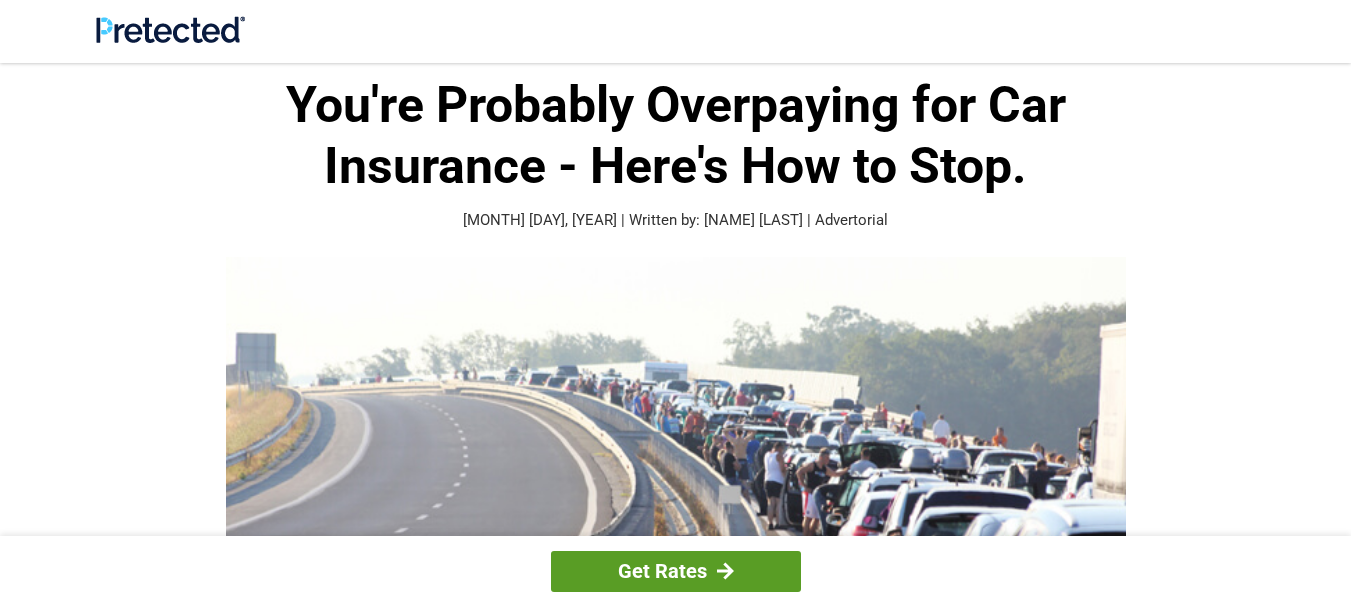click on "Get Rates" at bounding box center (676, 571) 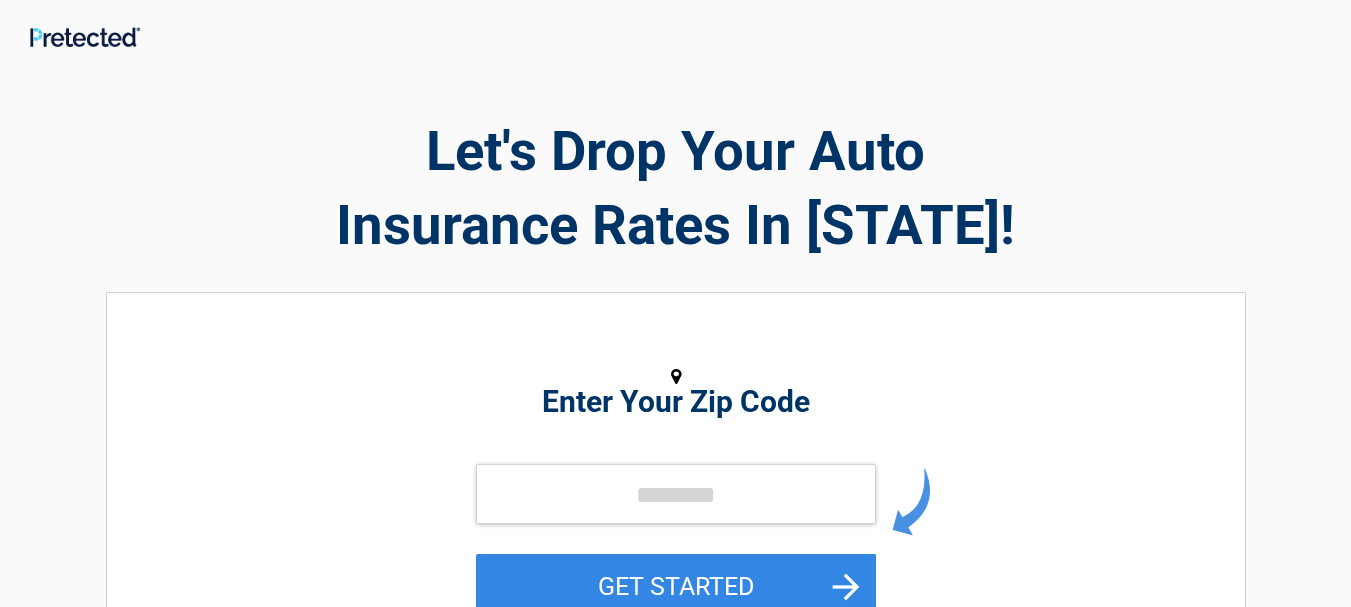 scroll, scrollTop: 0, scrollLeft: 0, axis: both 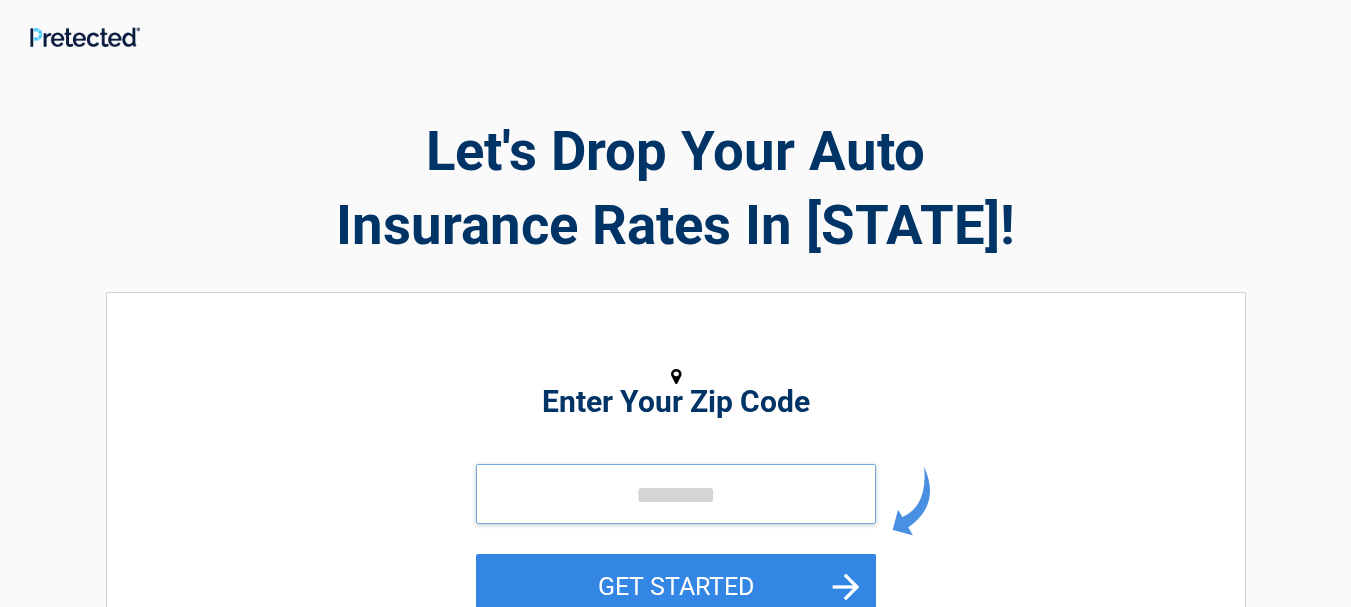 click at bounding box center (676, 494) 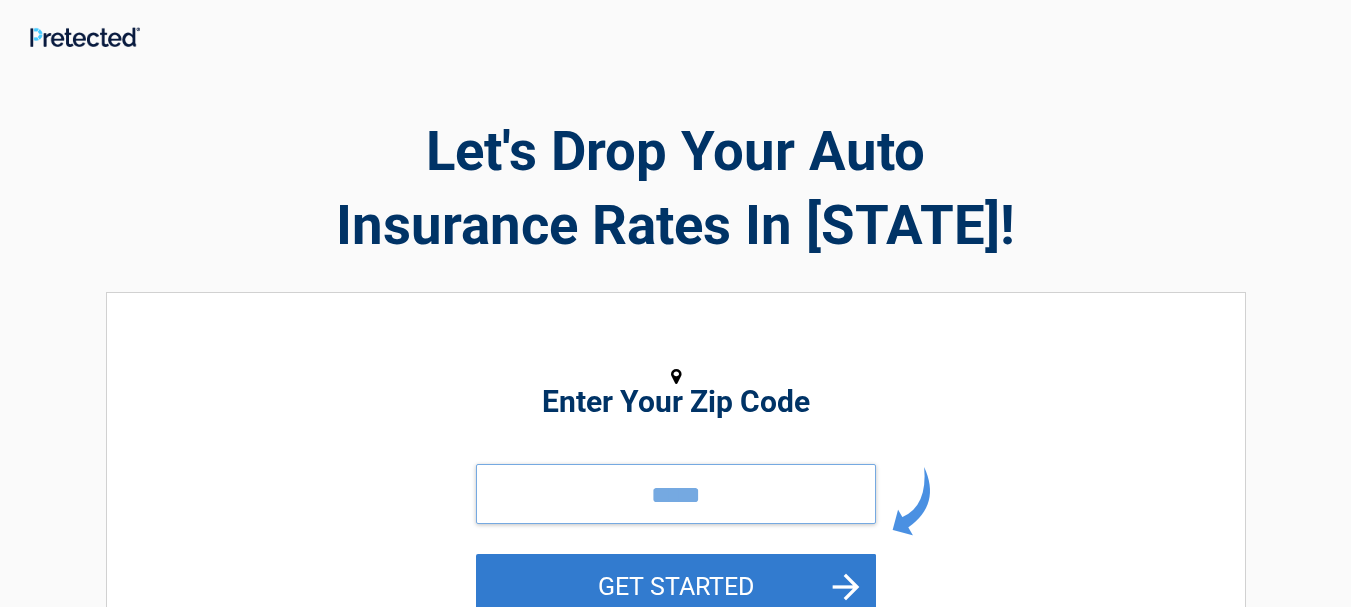 type on "*****" 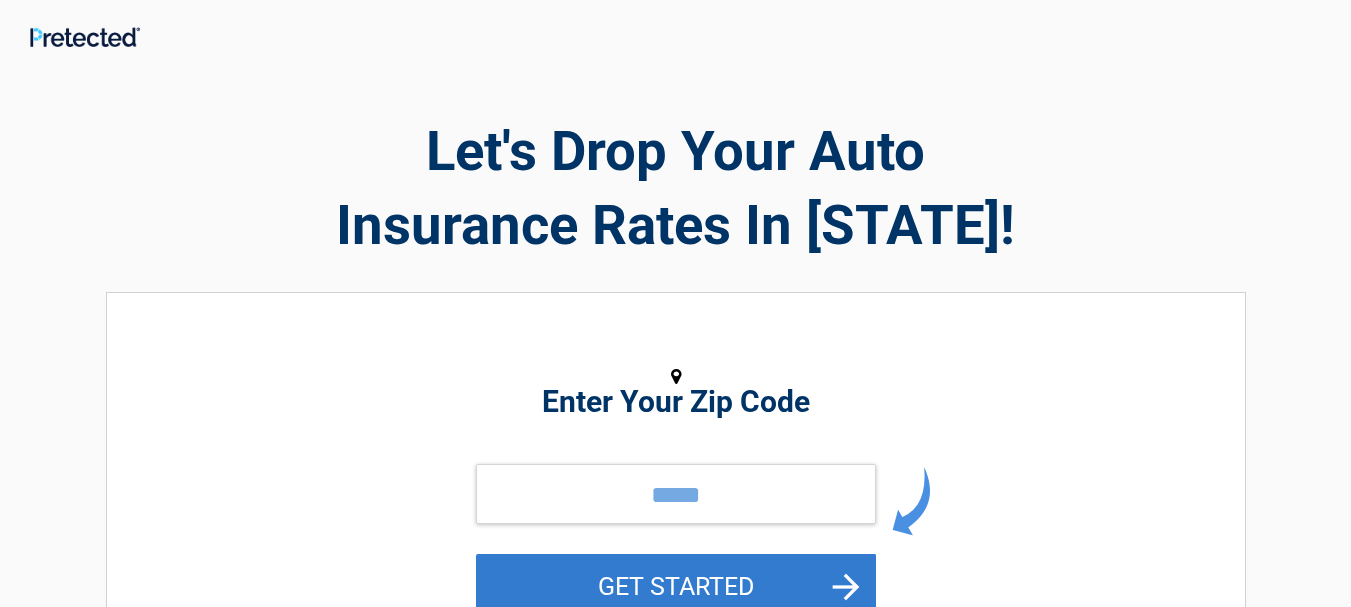 click on "GET STARTED" at bounding box center (676, 586) 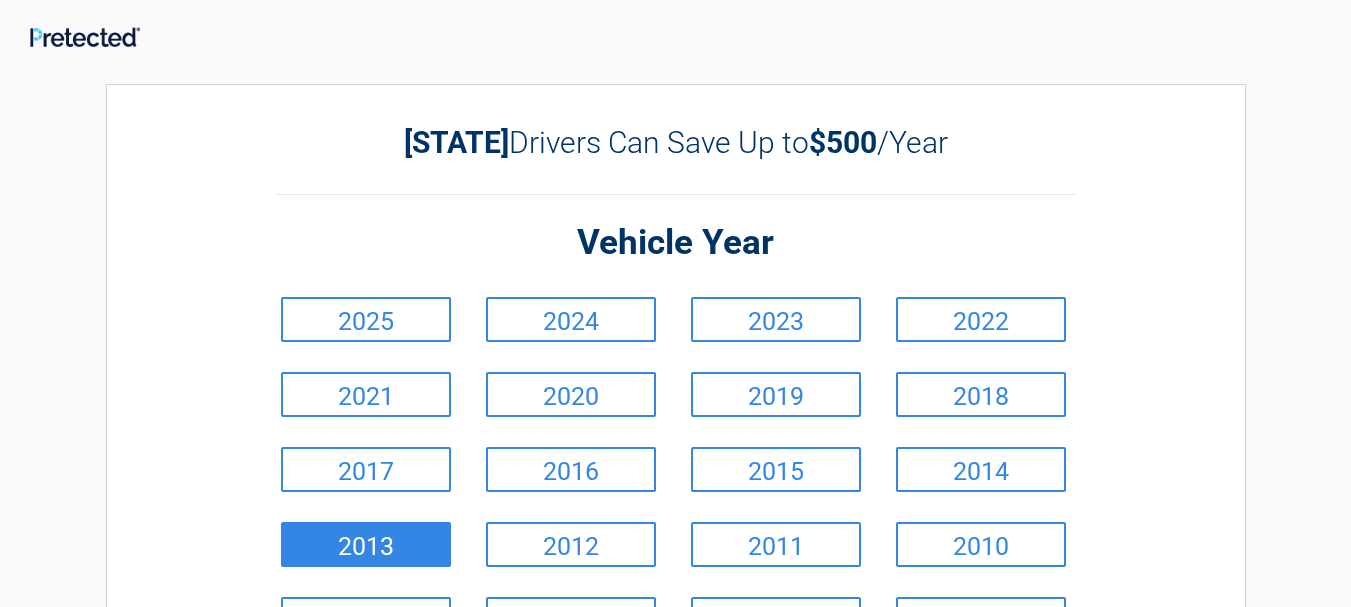 click on "2013" at bounding box center (366, 544) 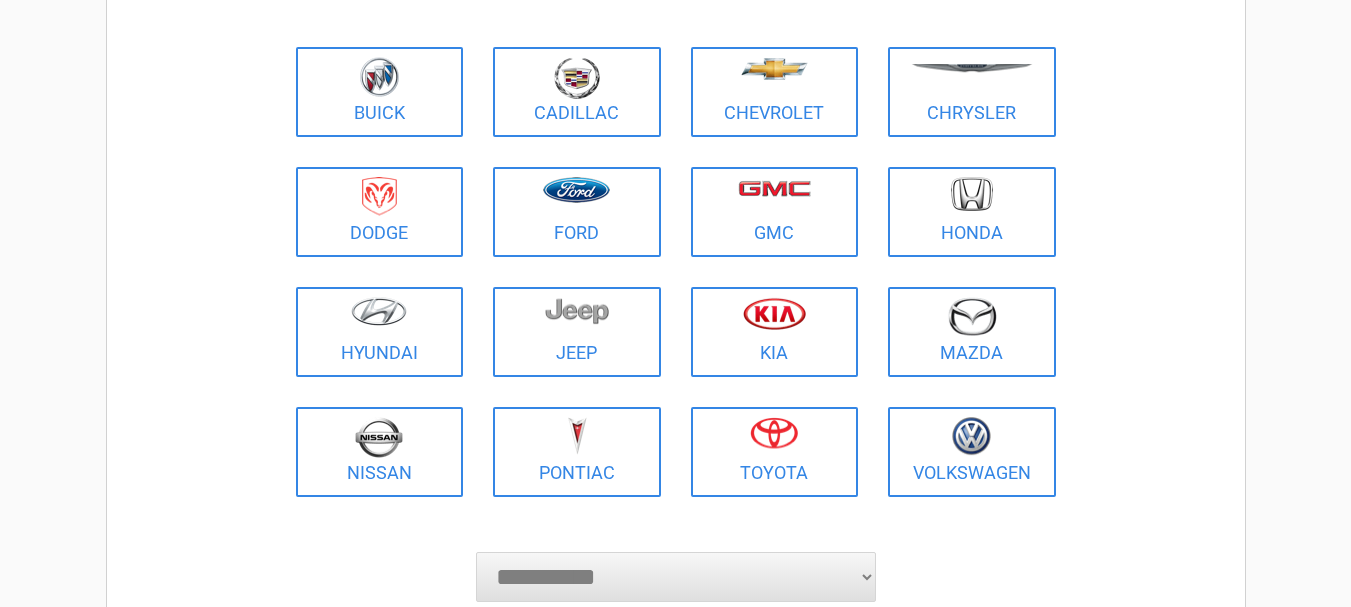 scroll, scrollTop: 300, scrollLeft: 0, axis: vertical 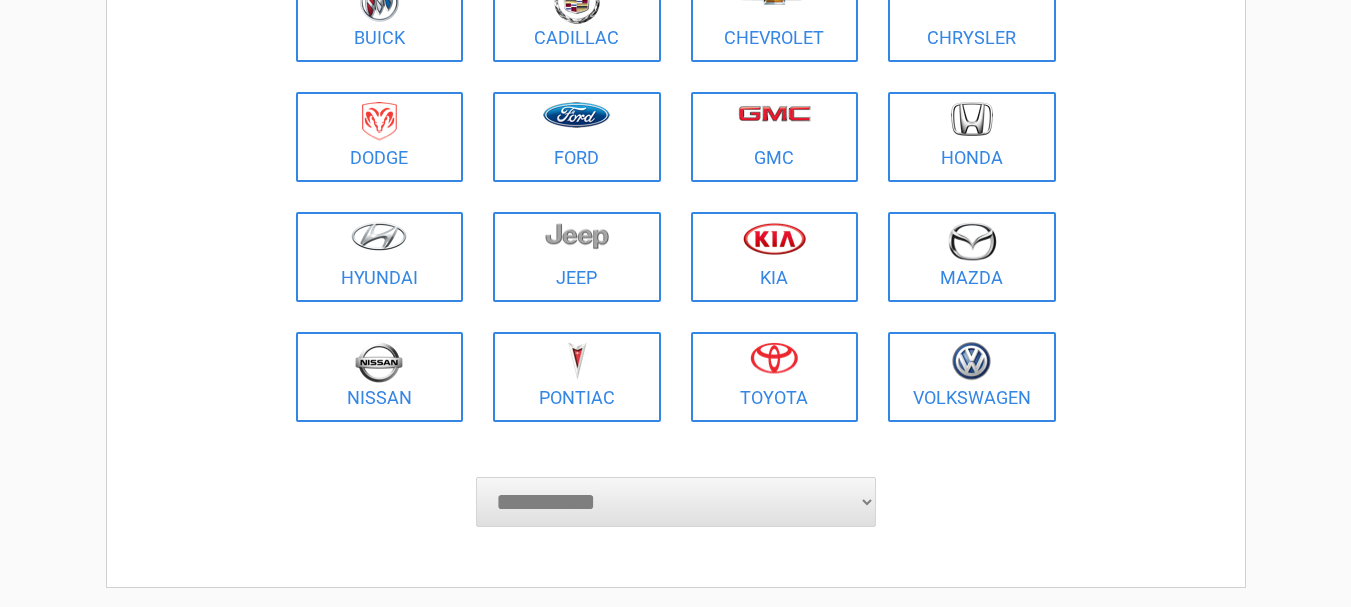 click on "**********" at bounding box center [676, 502] 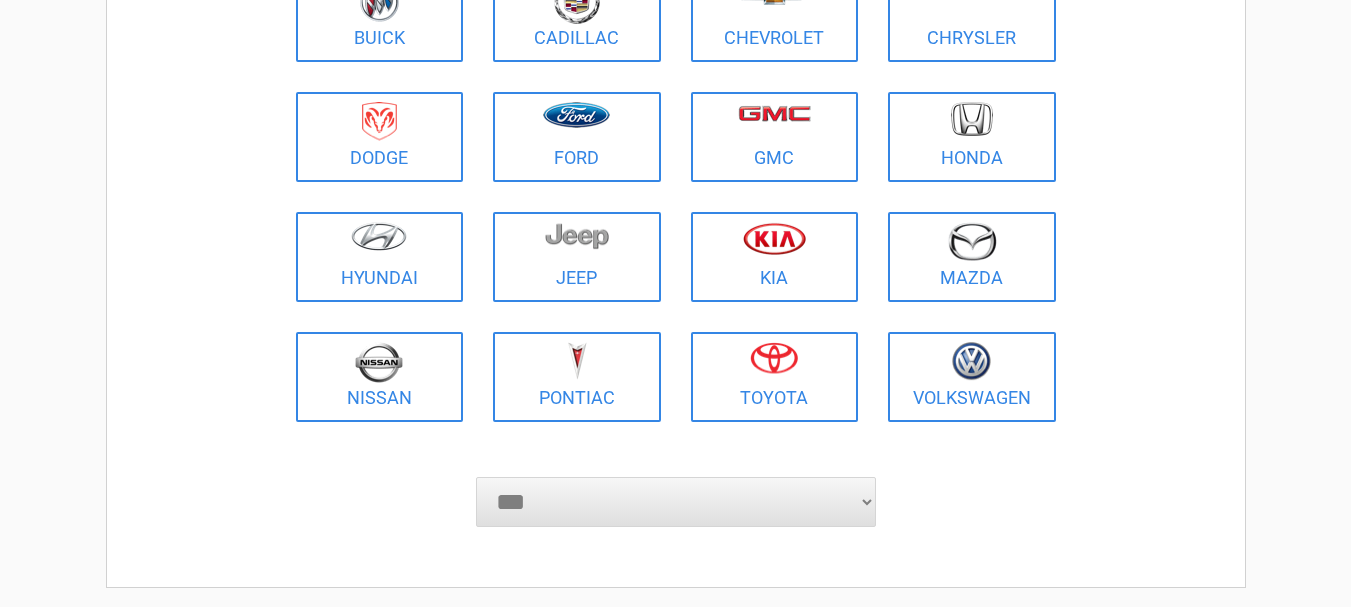 click on "**********" at bounding box center [676, 502] 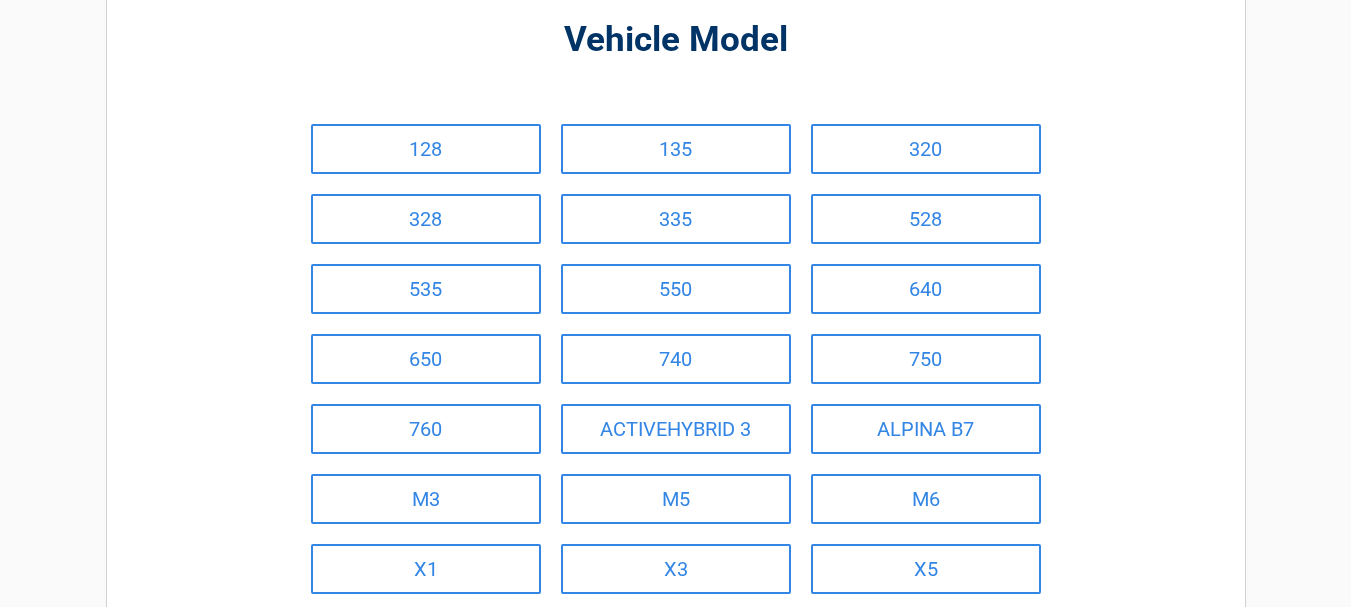 scroll, scrollTop: 200, scrollLeft: 0, axis: vertical 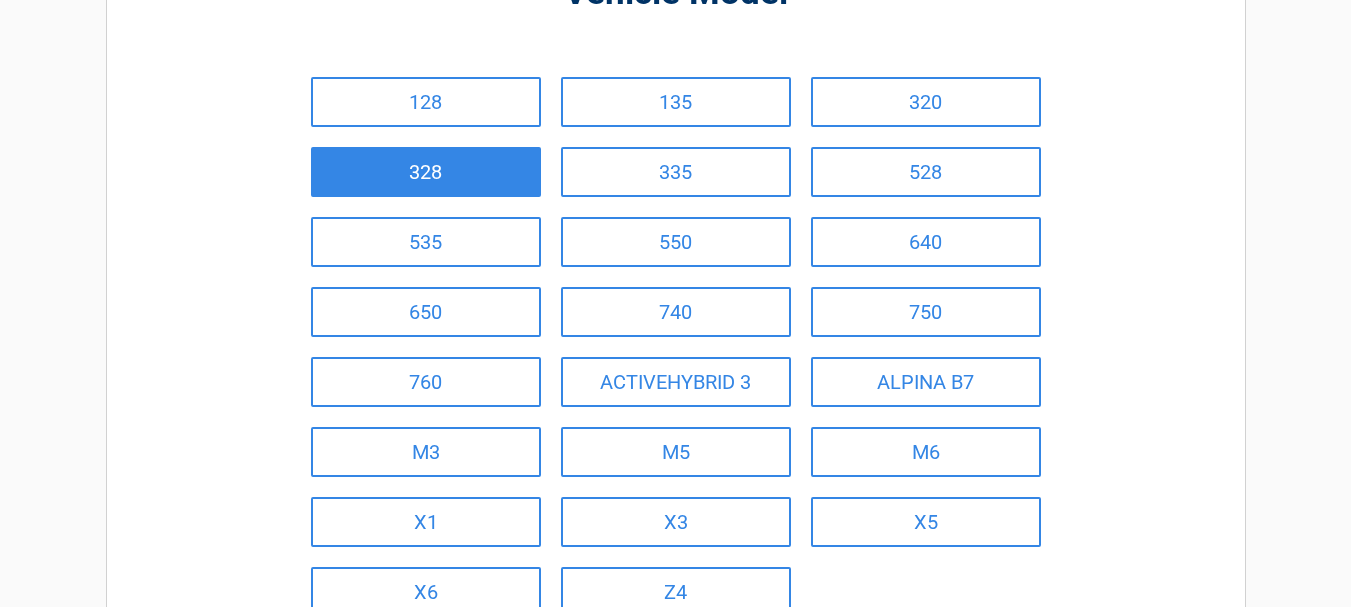 click on "328" at bounding box center (426, 172) 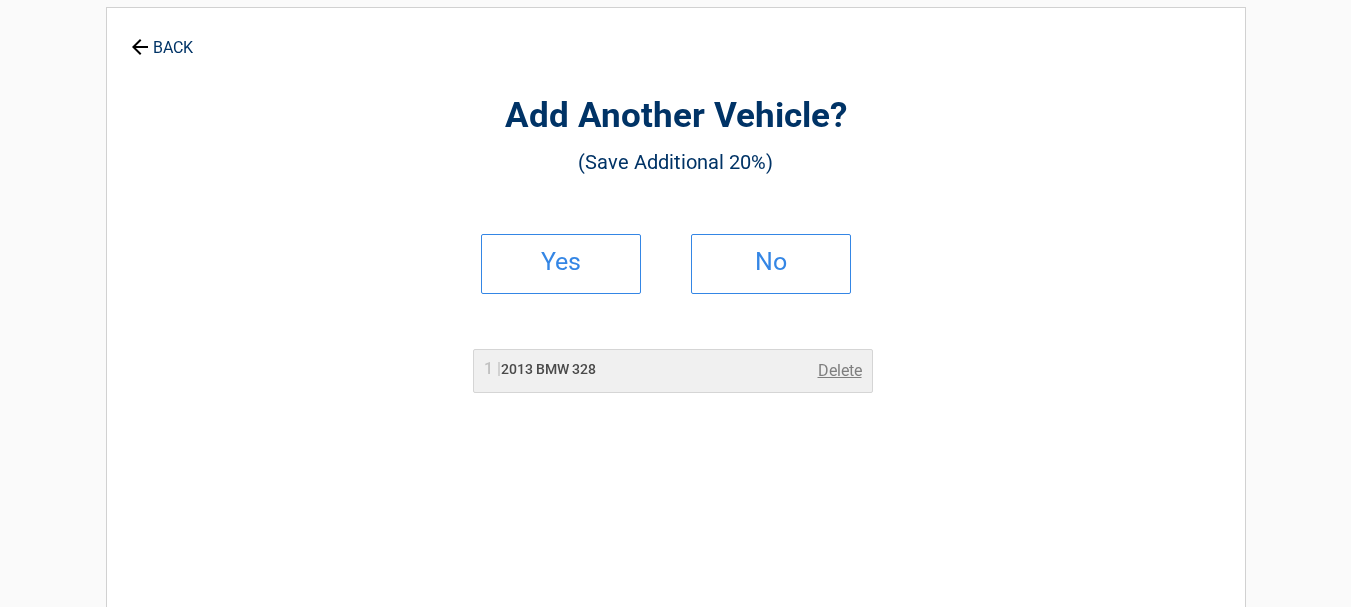 scroll, scrollTop: 0, scrollLeft: 0, axis: both 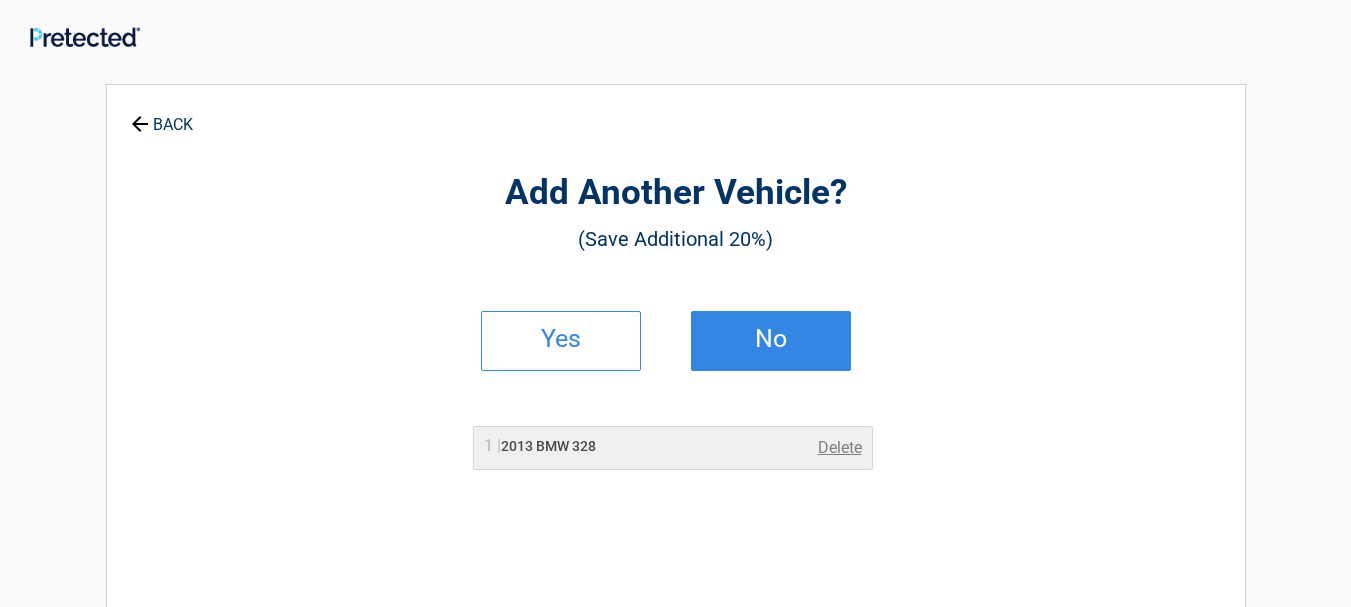 click on "No" at bounding box center [771, 339] 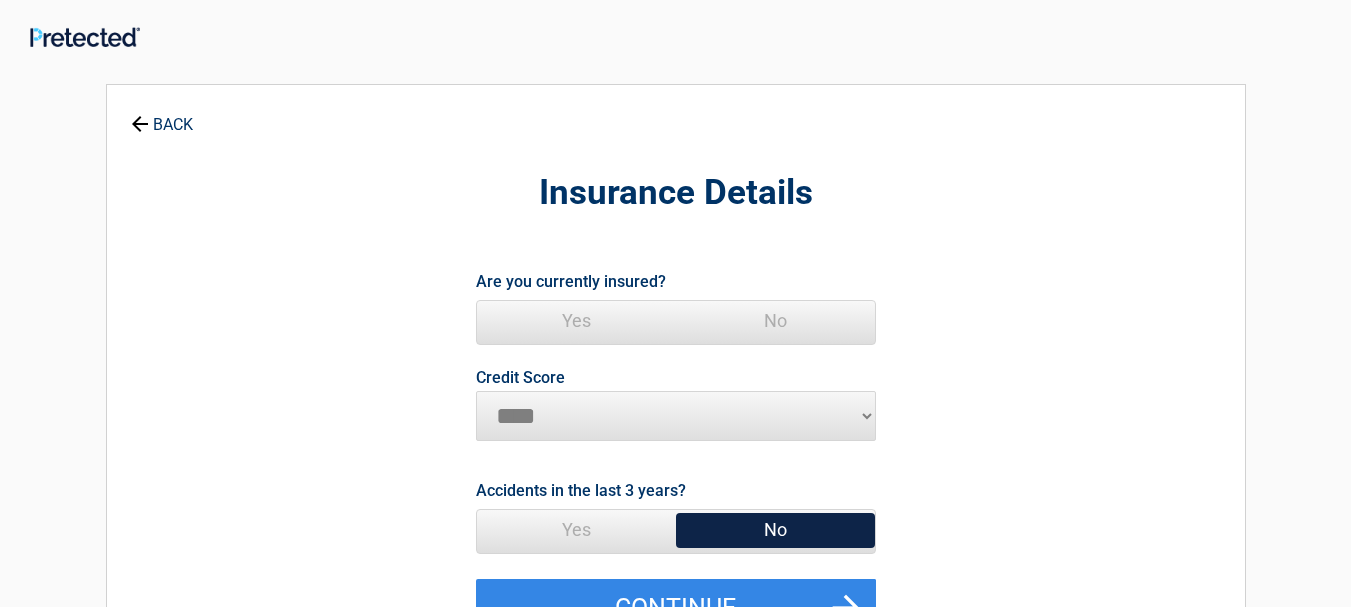 click on "Yes" at bounding box center (576, 321) 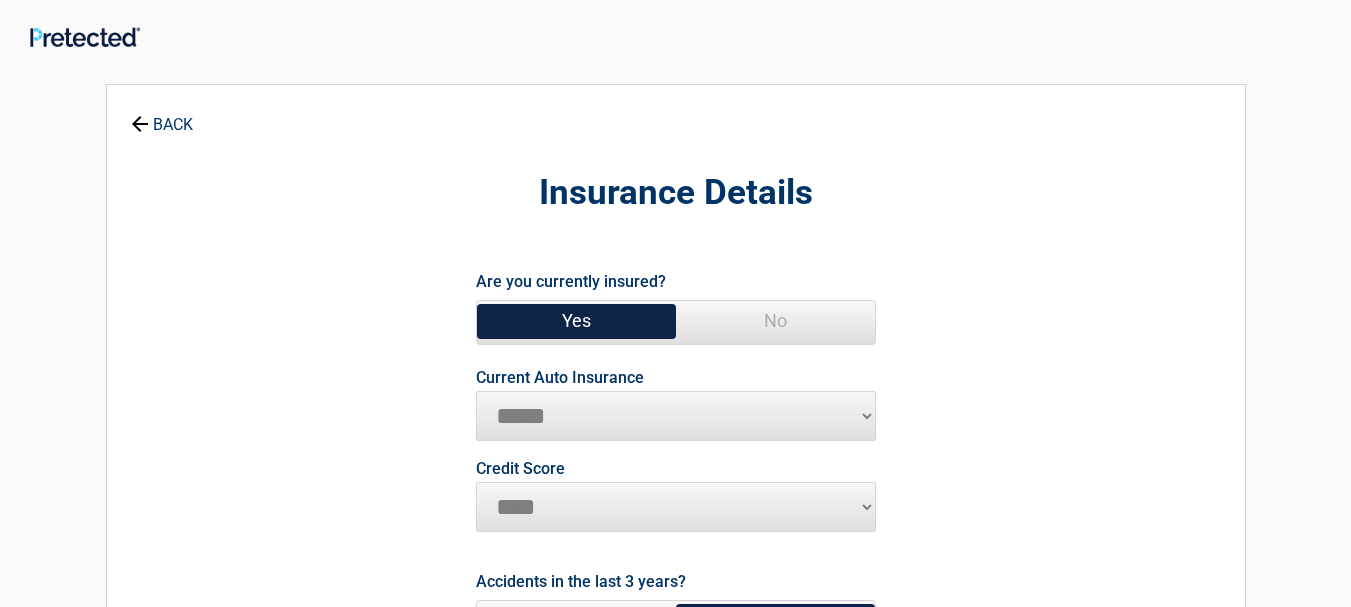 click on "**********" at bounding box center (676, 416) 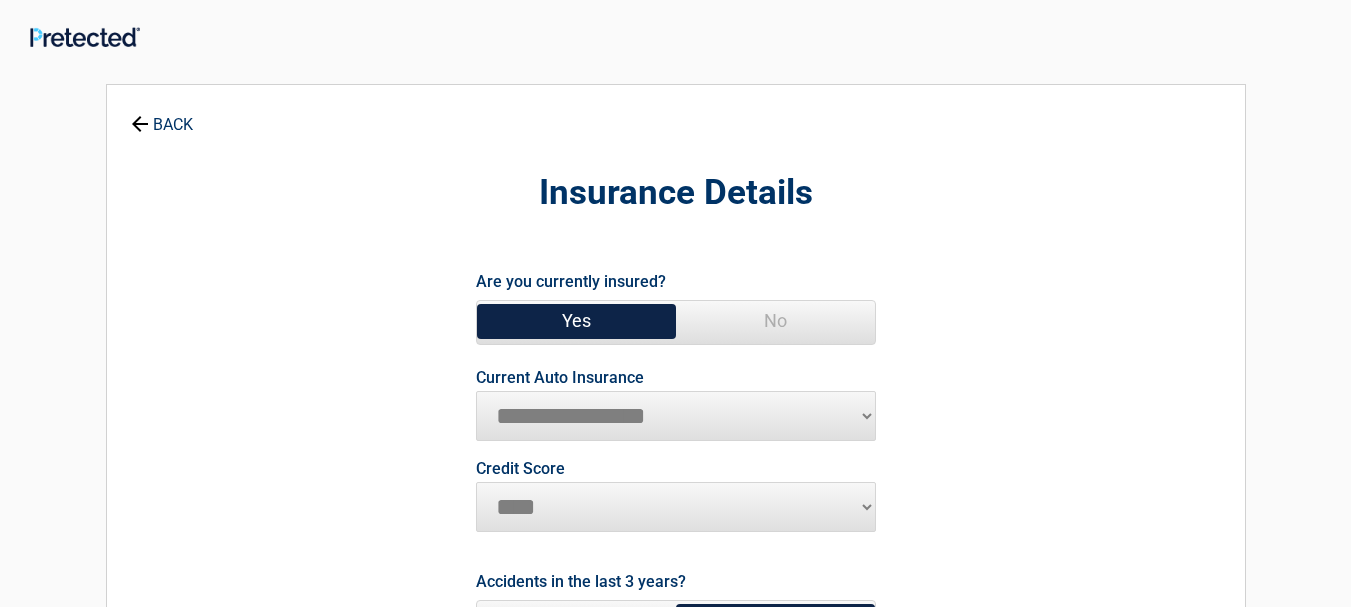 click on "**********" at bounding box center (676, 416) 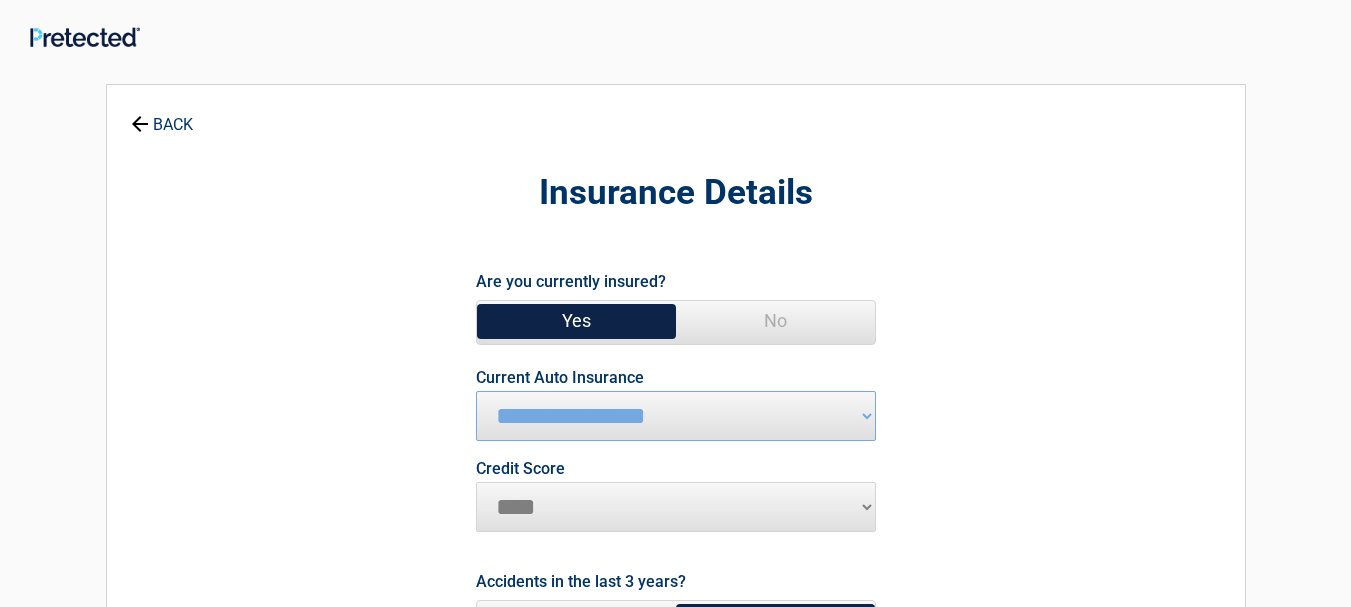 click on "*********
****
*******
****" at bounding box center [676, 507] 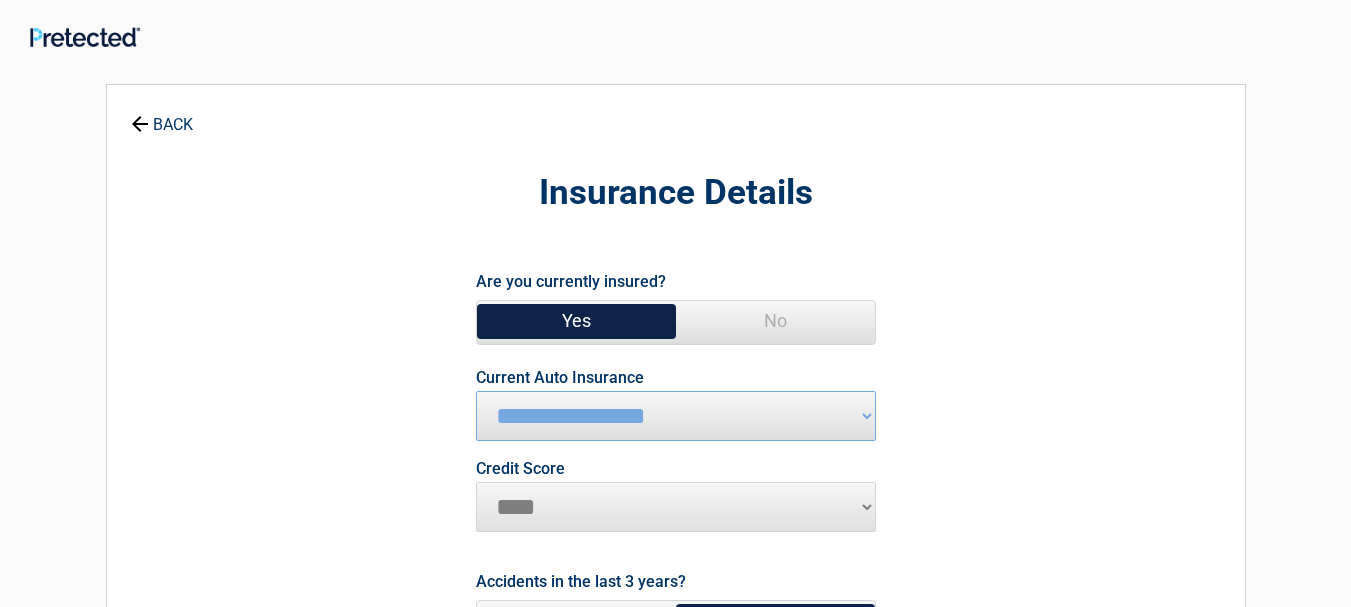 click on "*********
****
*******
****" at bounding box center [676, 507] 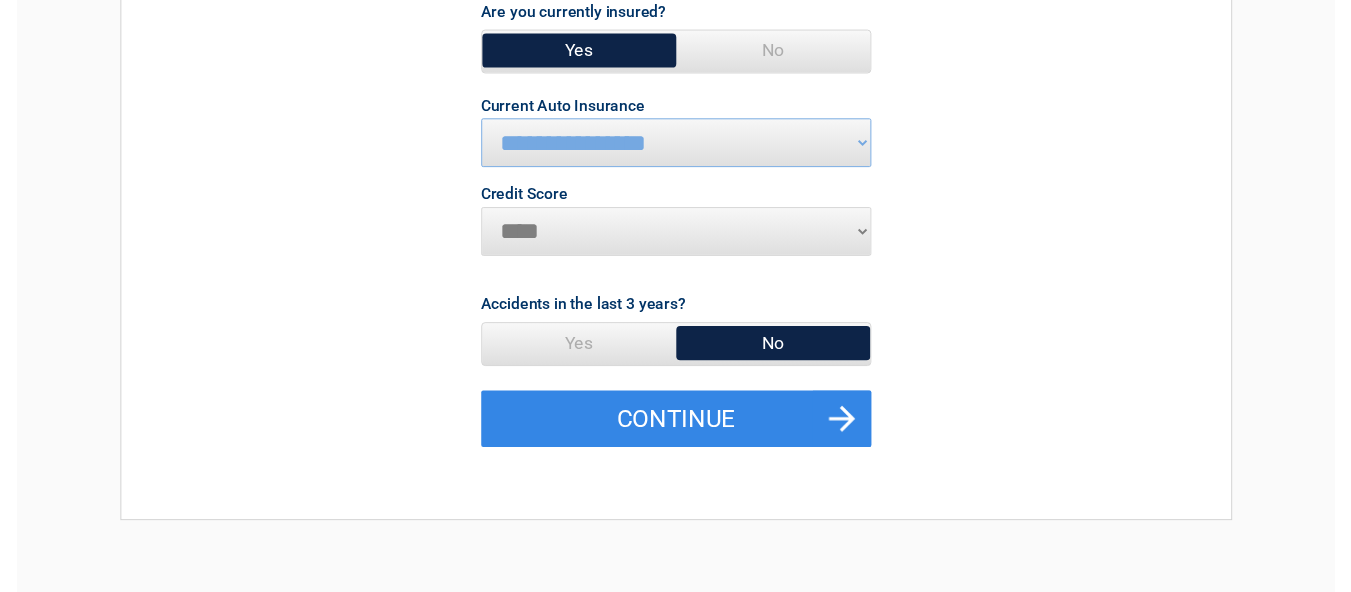 scroll, scrollTop: 300, scrollLeft: 0, axis: vertical 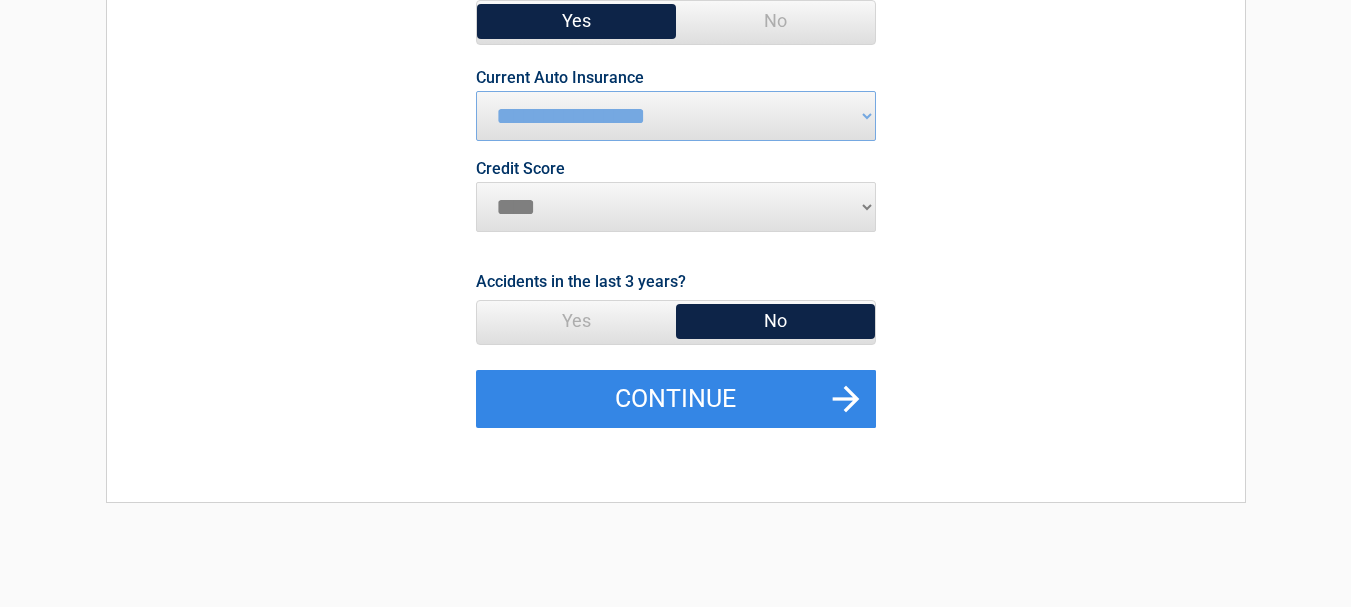 click on "No" at bounding box center [775, 321] 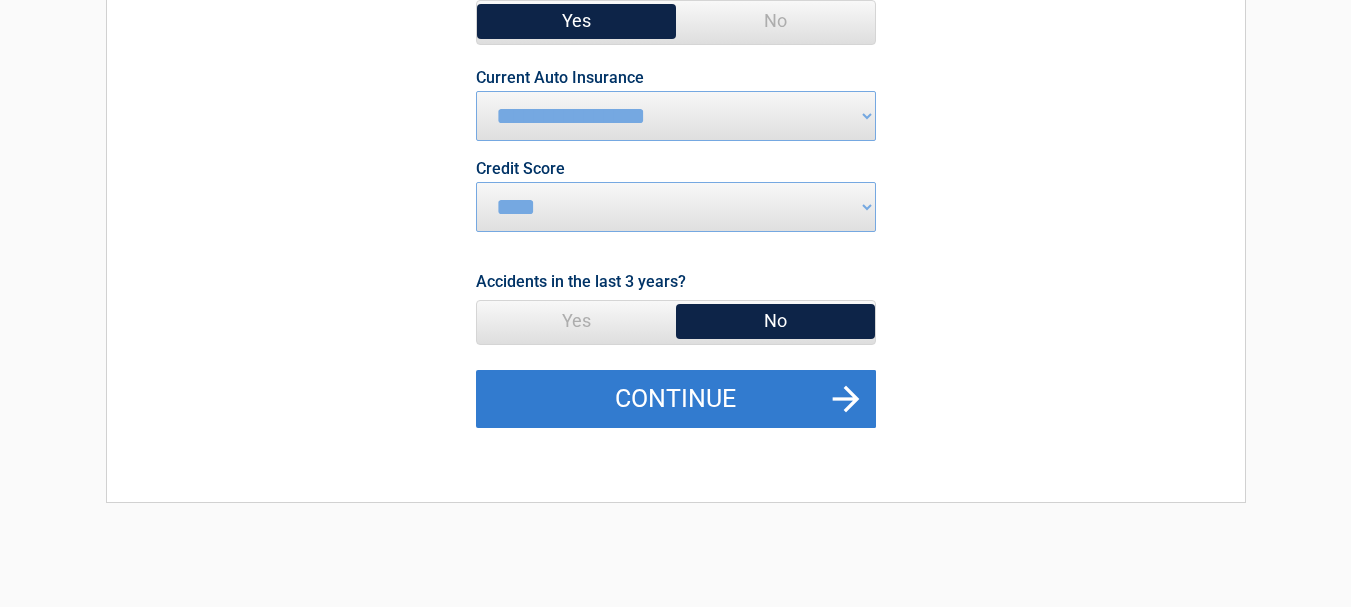 click on "Continue" at bounding box center (676, 399) 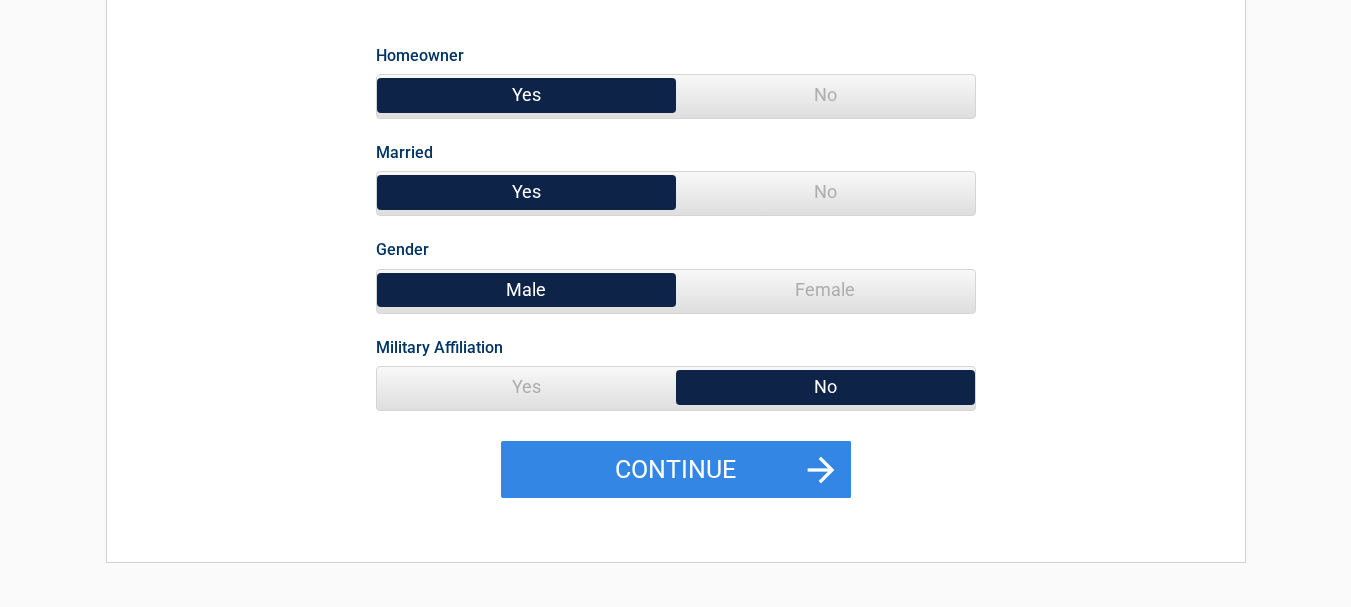 scroll, scrollTop: 300, scrollLeft: 0, axis: vertical 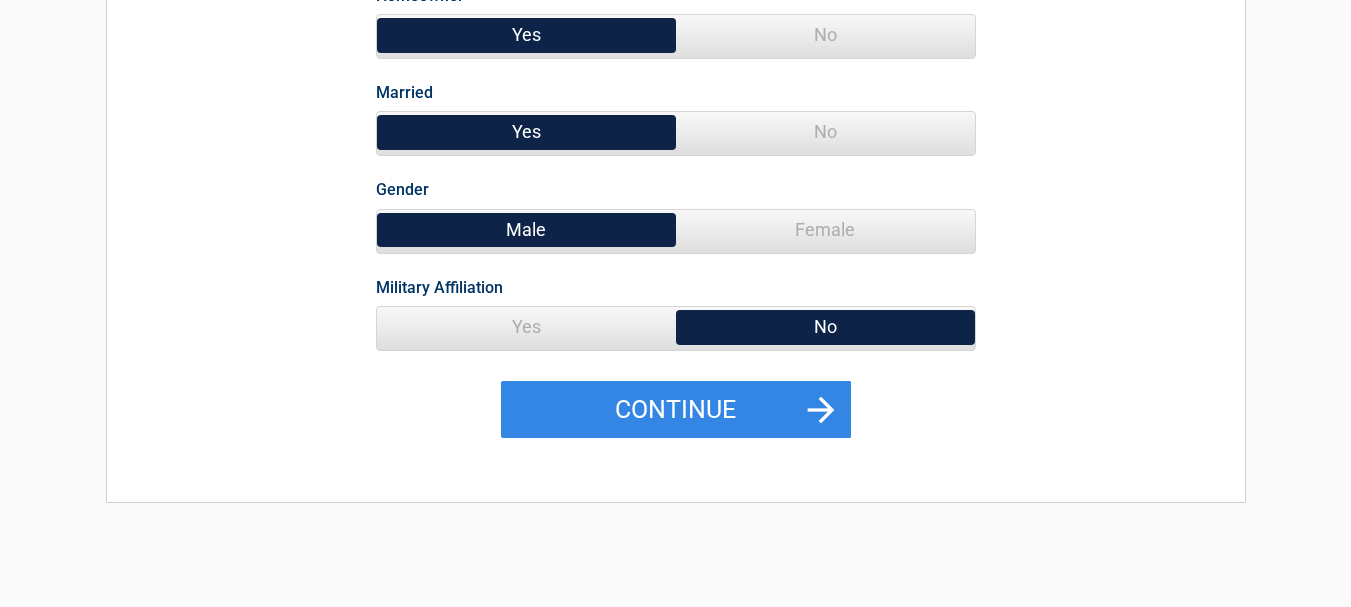 click on "Yes" at bounding box center (526, 327) 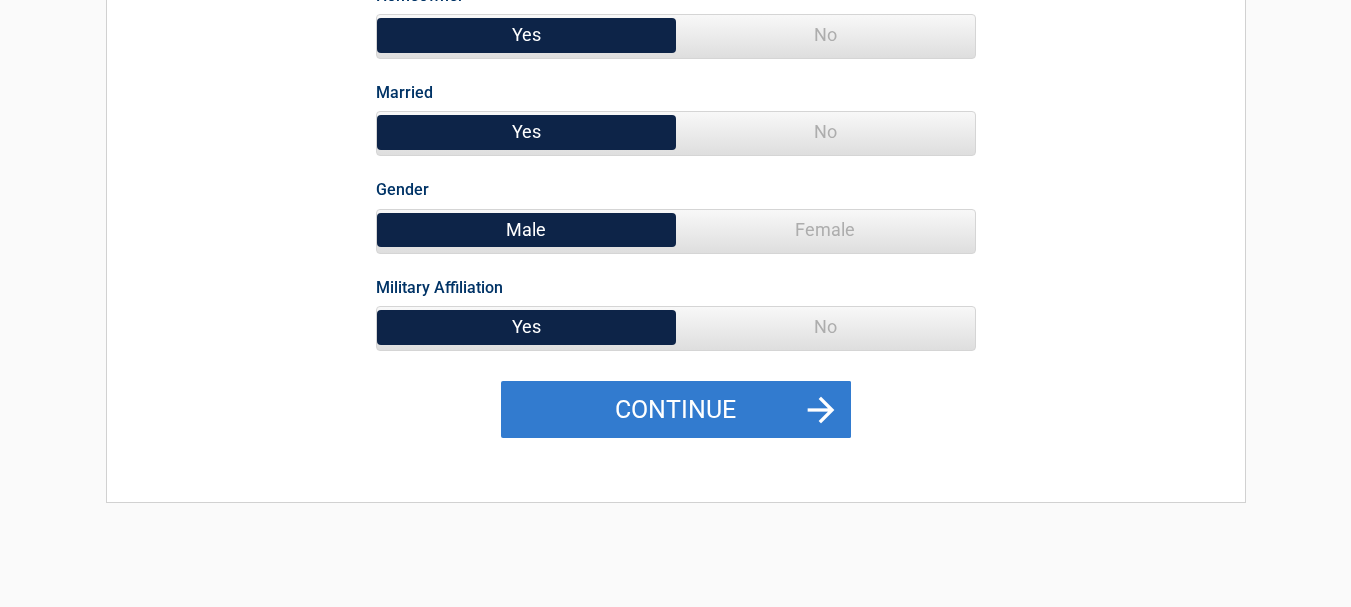 click on "Continue" at bounding box center (676, 410) 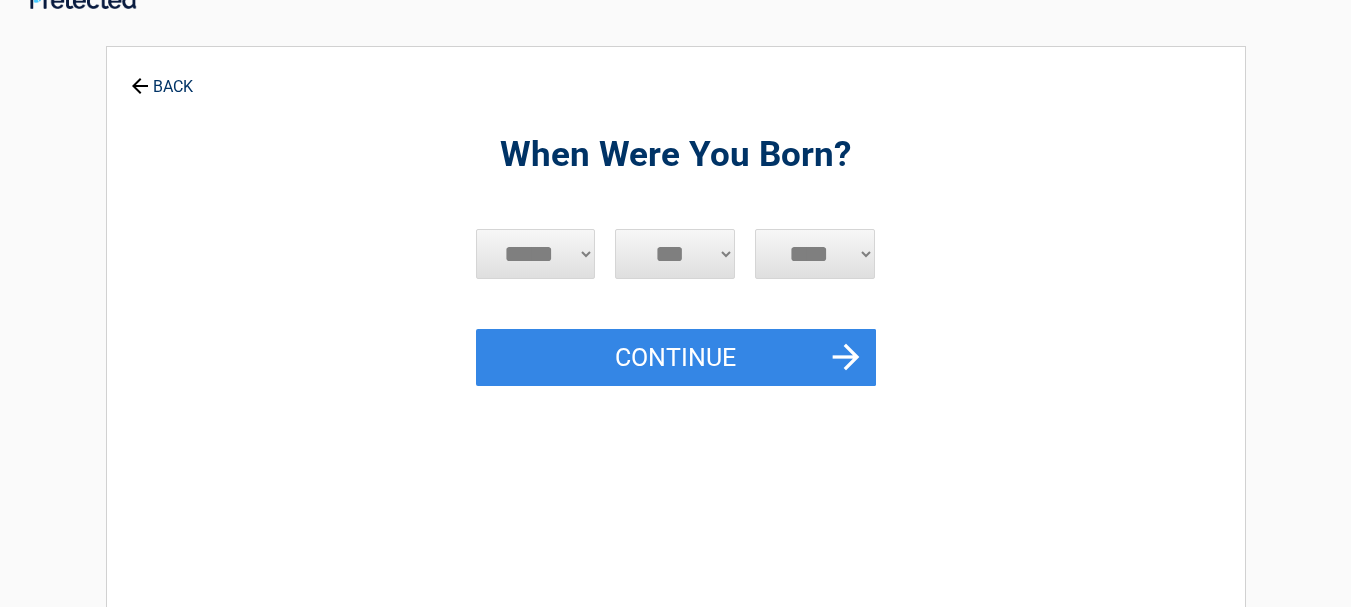 scroll, scrollTop: 0, scrollLeft: 0, axis: both 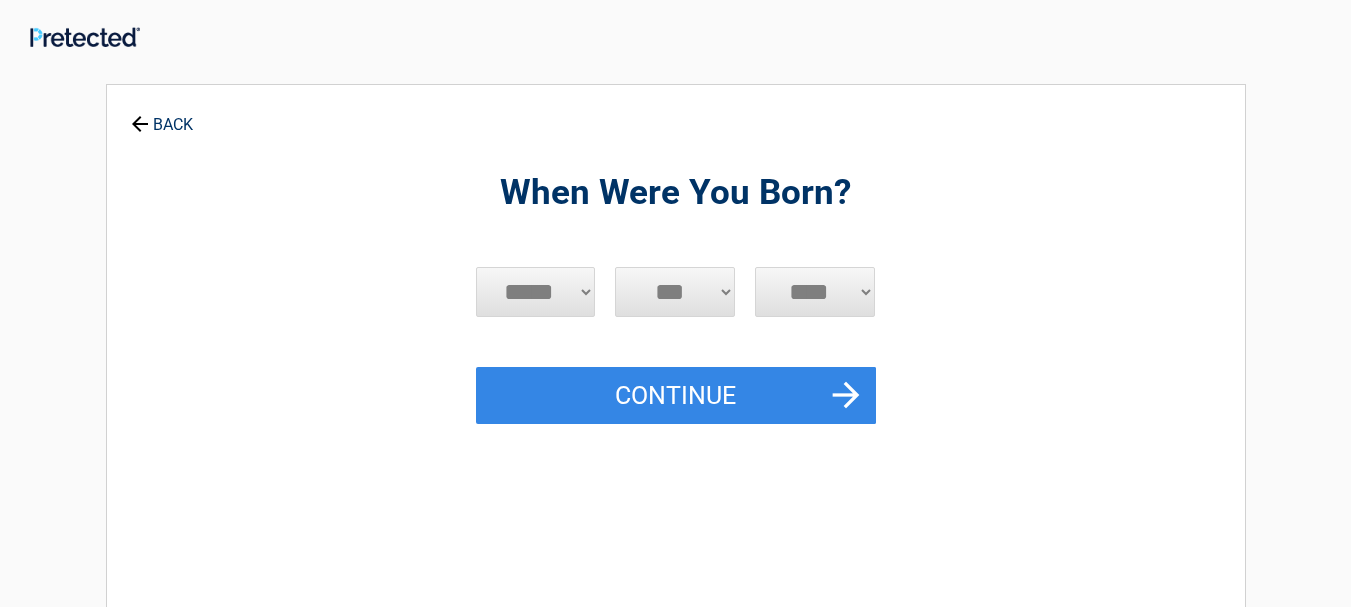 click on "*****
***
***
***
***
***
***
***
***
***
***
***
***" at bounding box center (536, 292) 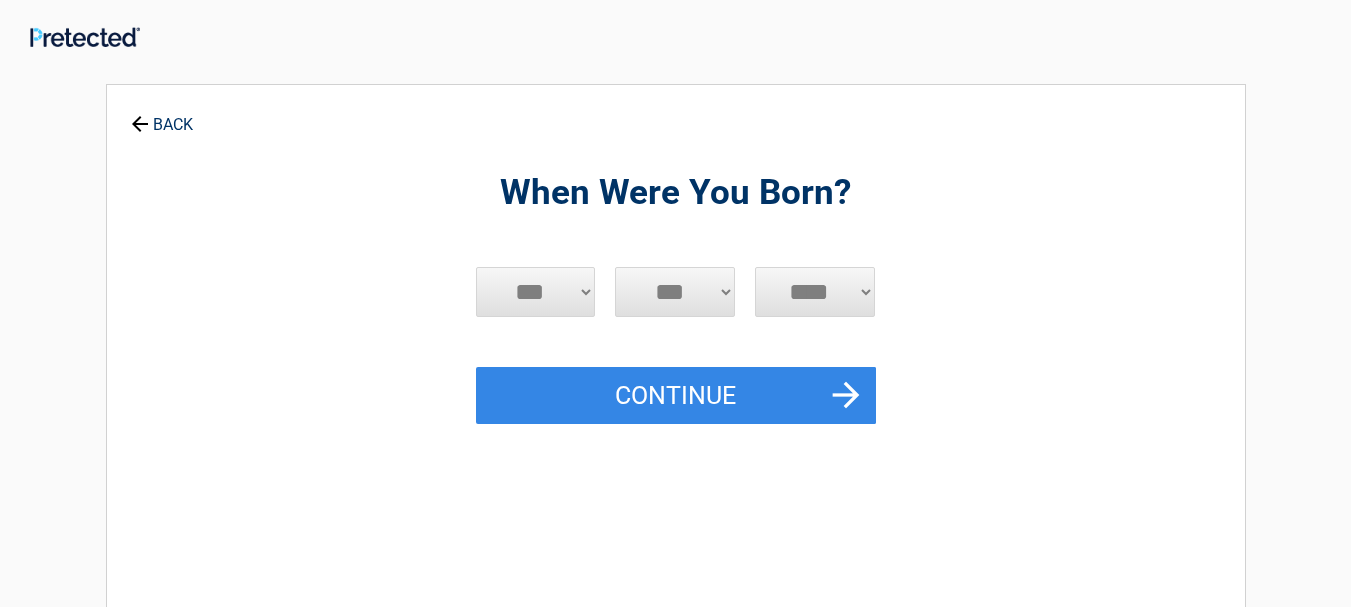 click on "*****
***
***
***
***
***
***
***
***
***
***
***
***" at bounding box center [536, 292] 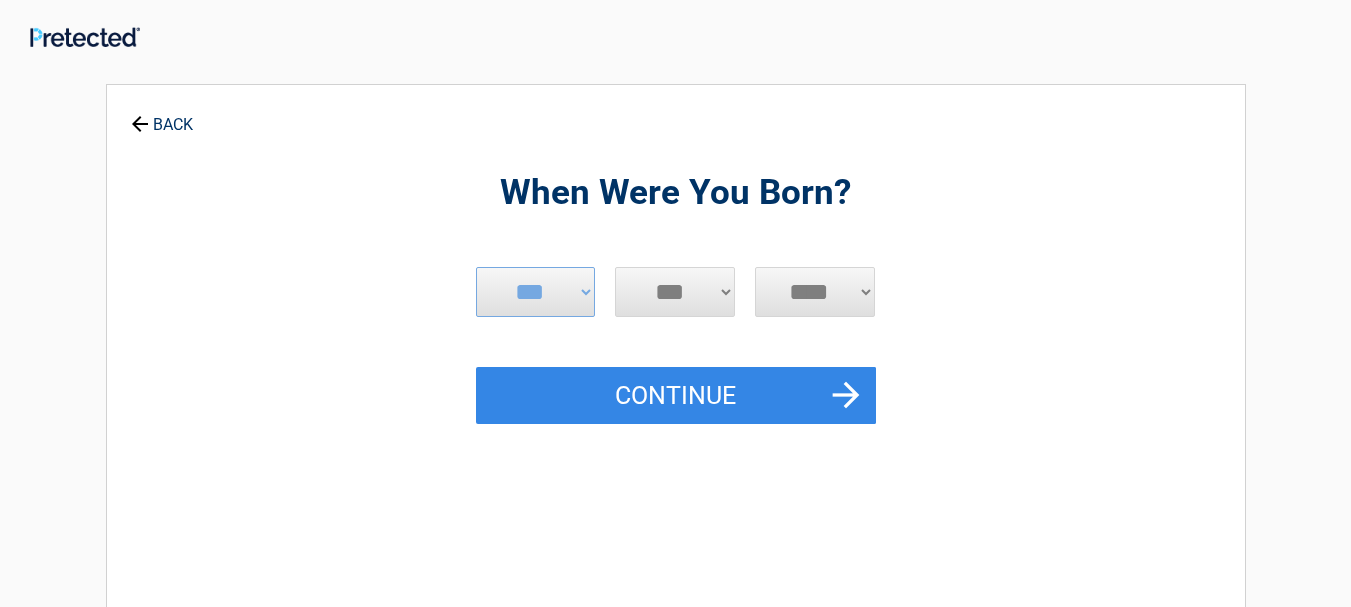 click on "*** * * * * * * * * * ** ** ** ** ** ** ** ** ** ** ** ** ** ** ** ** ** ** ** ** **" at bounding box center (675, 292) 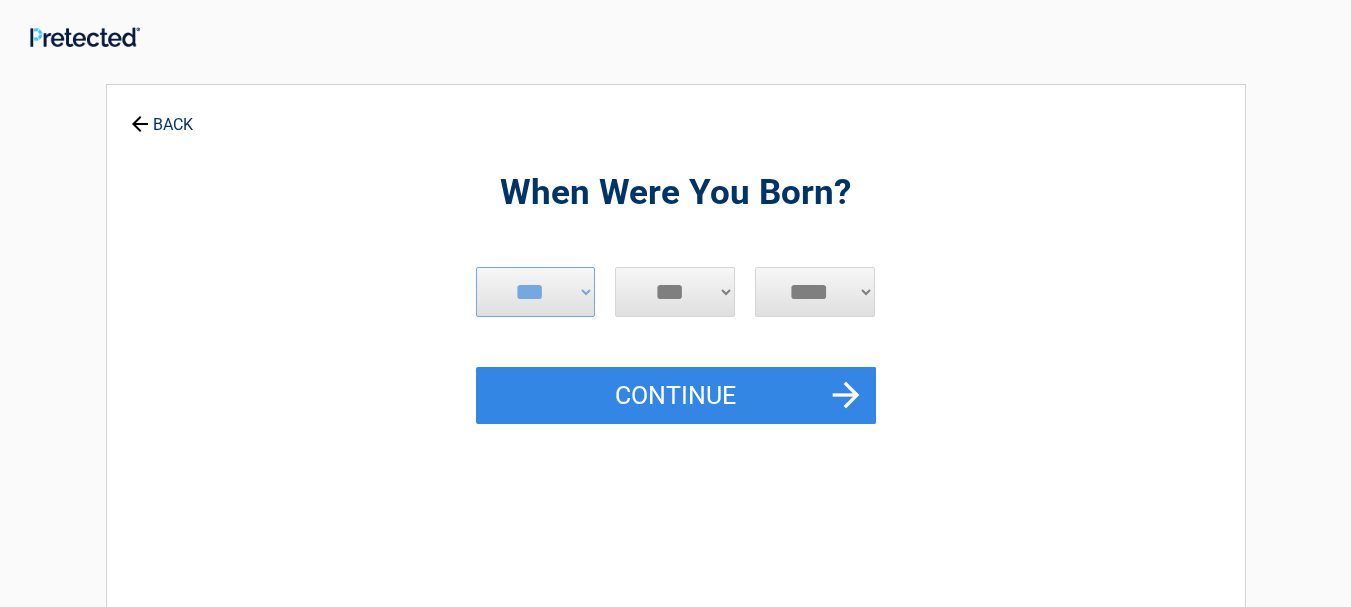 select on "**" 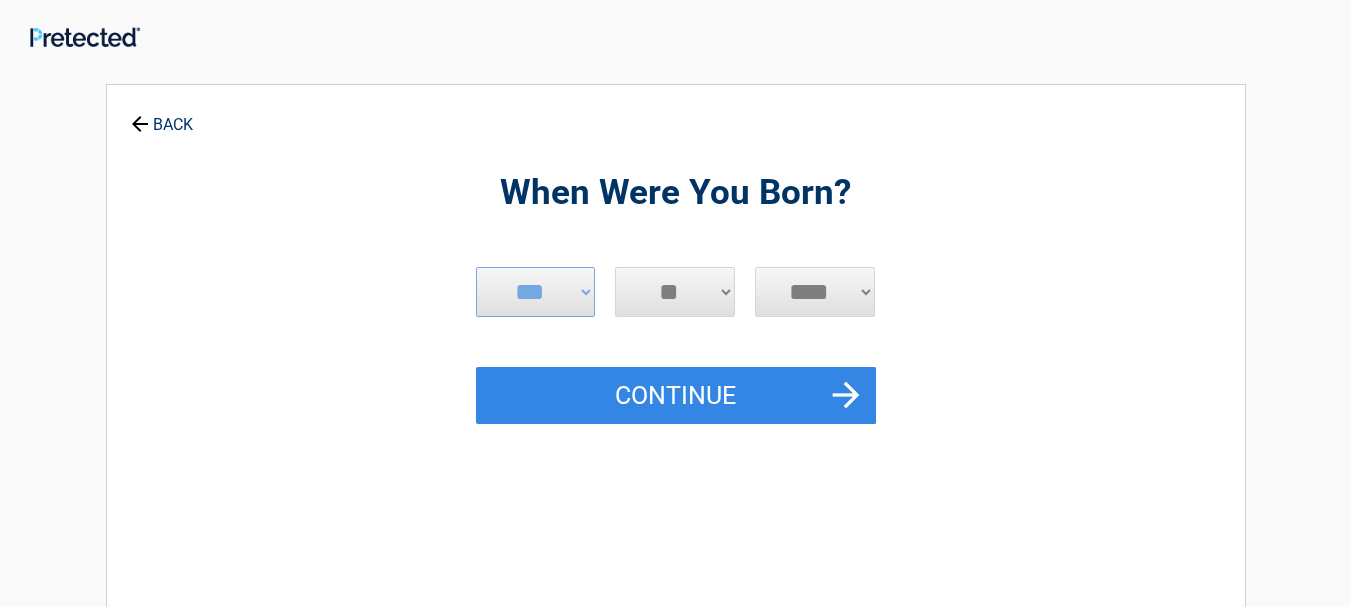click on "*** * * * * * * * * * ** ** ** ** ** ** ** ** ** ** ** ** ** ** ** ** ** ** ** ** **" at bounding box center (675, 292) 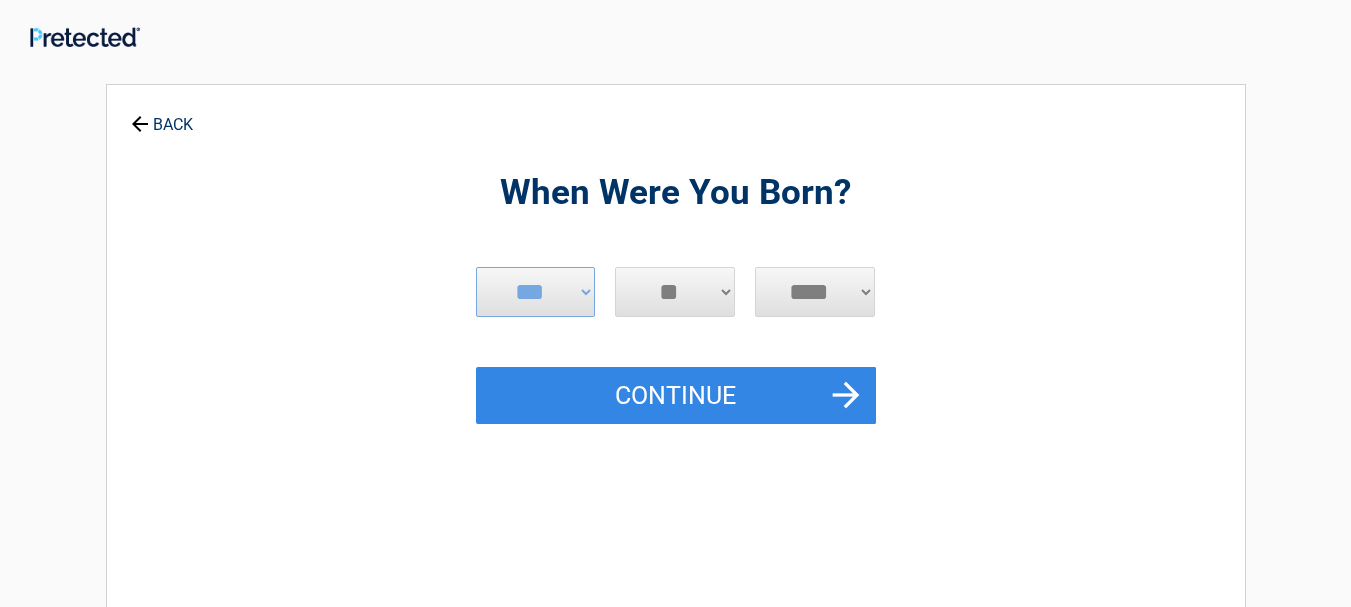 click on "****
****
****
****
****
****
****
****
****
****
****
****
****
****
****
****
****
****
****
****
****
****
****
****
****
****
****
****
****
****
****
****
****
****
****
****
****
****
****
****
****
****
****
****
****
****
****
****
****
****
****
****
****
****
****
****
****
****
****
****
****
****
****
****" at bounding box center [815, 292] 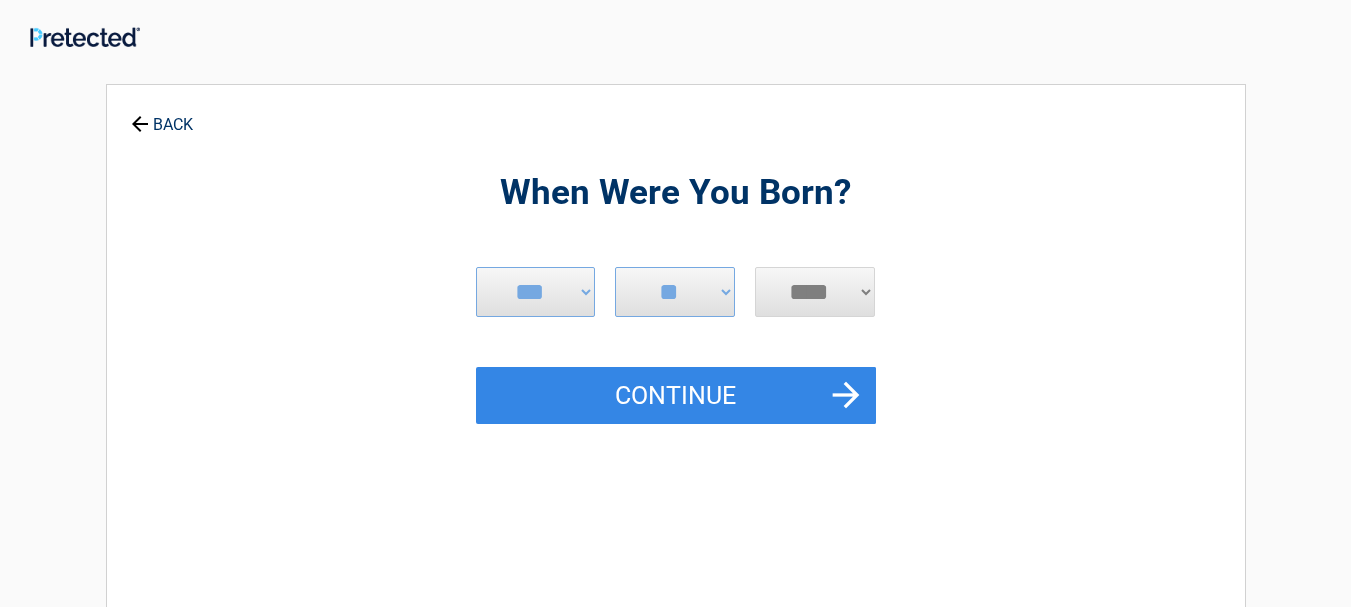 select on "****" 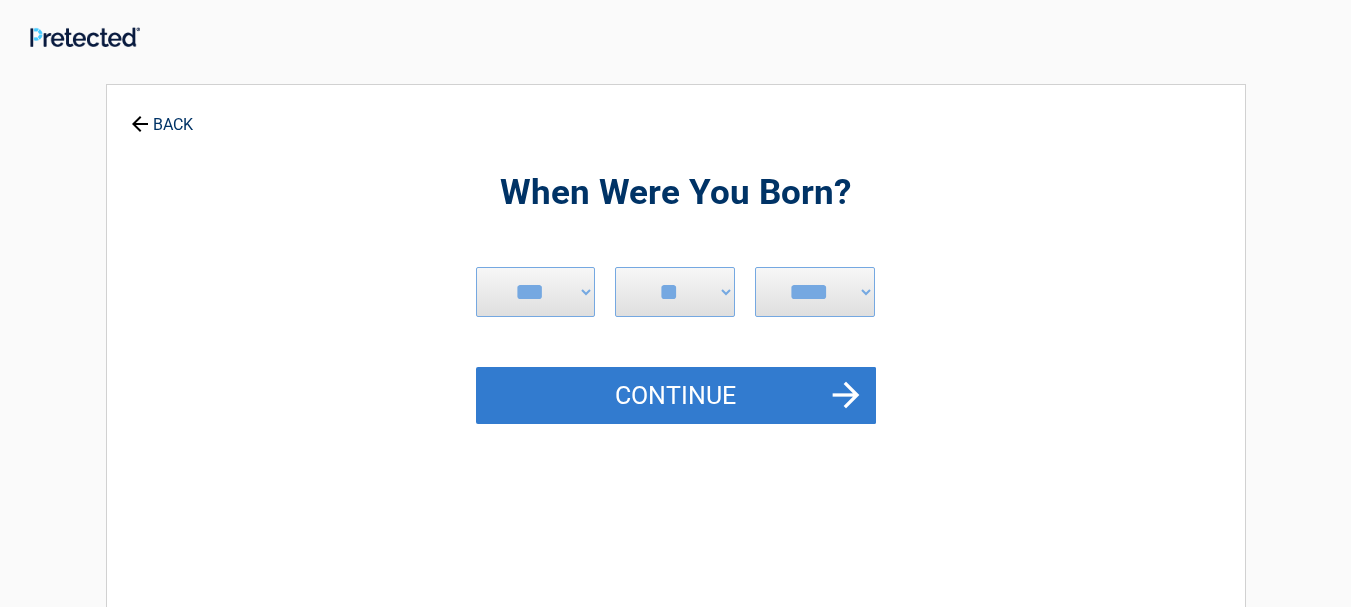 click on "Continue" at bounding box center (676, 396) 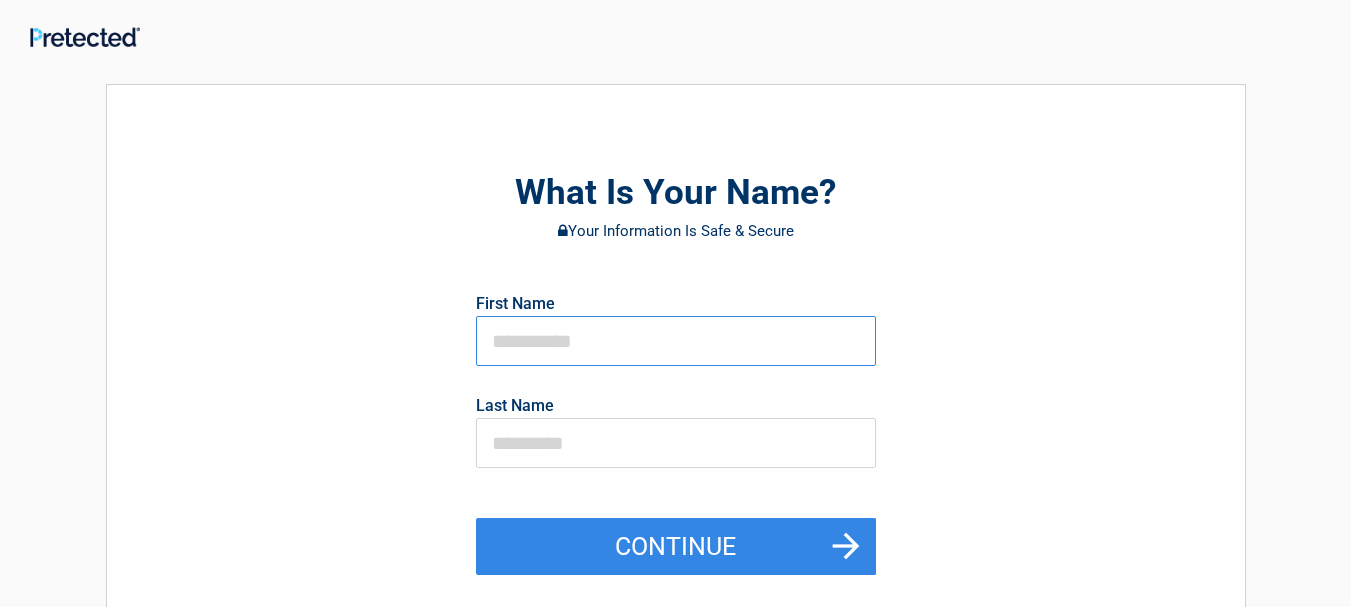 drag, startPoint x: 523, startPoint y: 338, endPoint x: 503, endPoint y: 339, distance: 20.024984 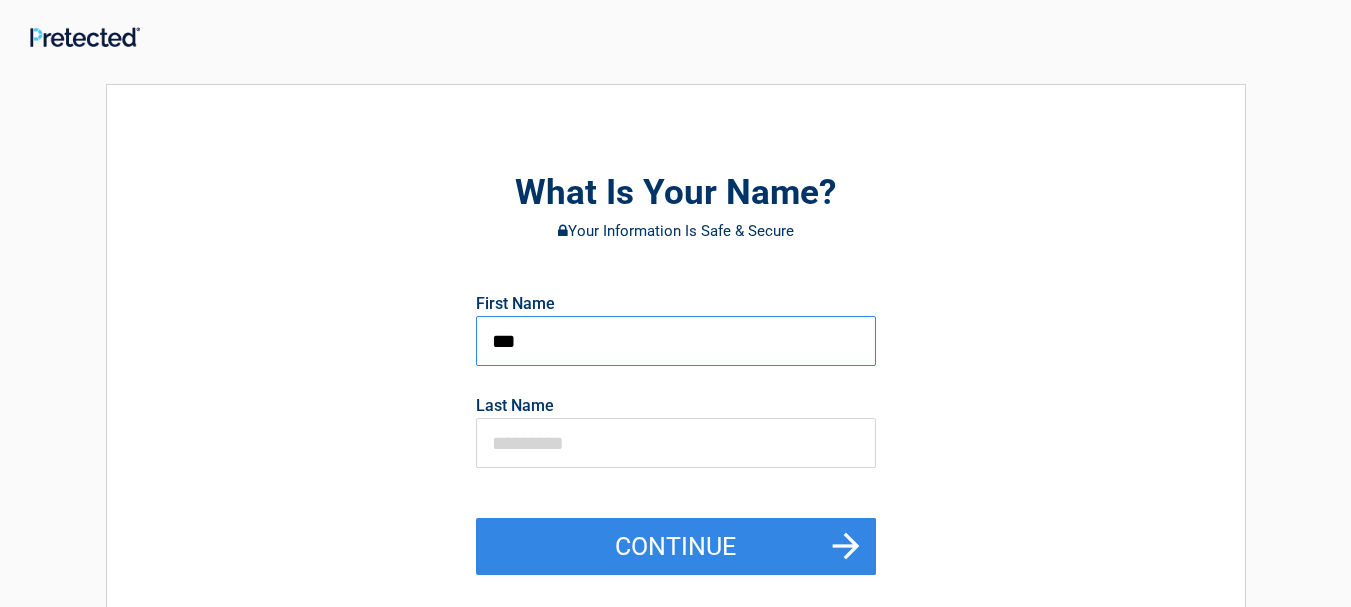 type on "**" 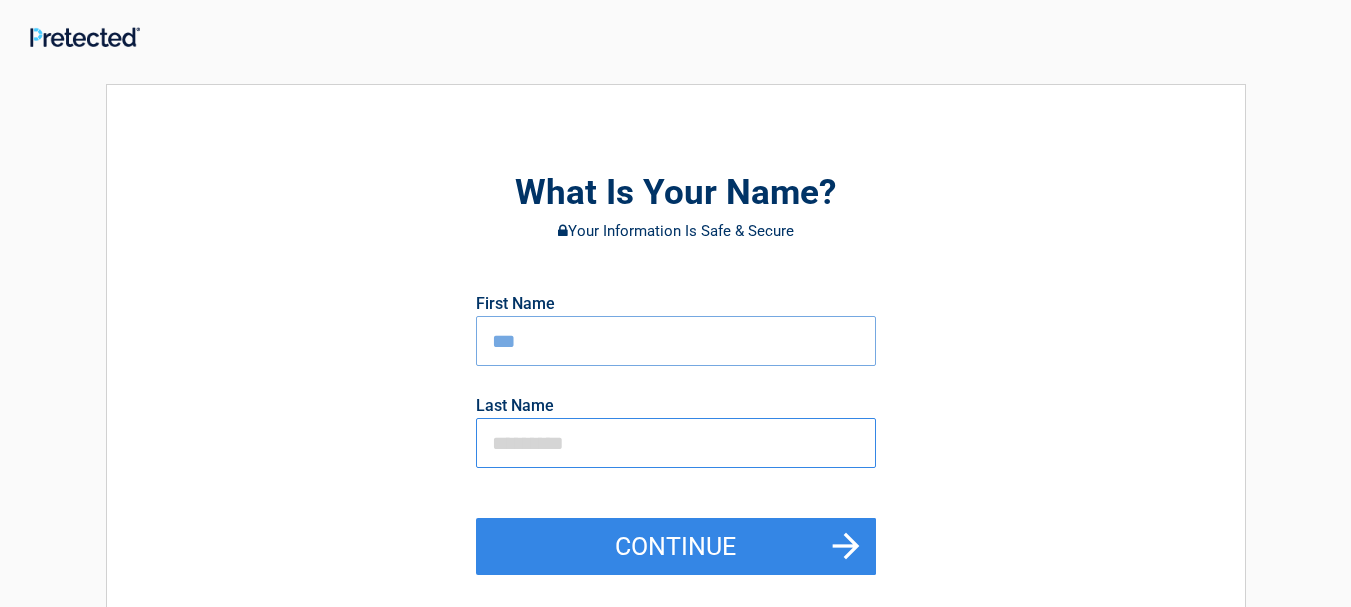 click at bounding box center [676, 443] 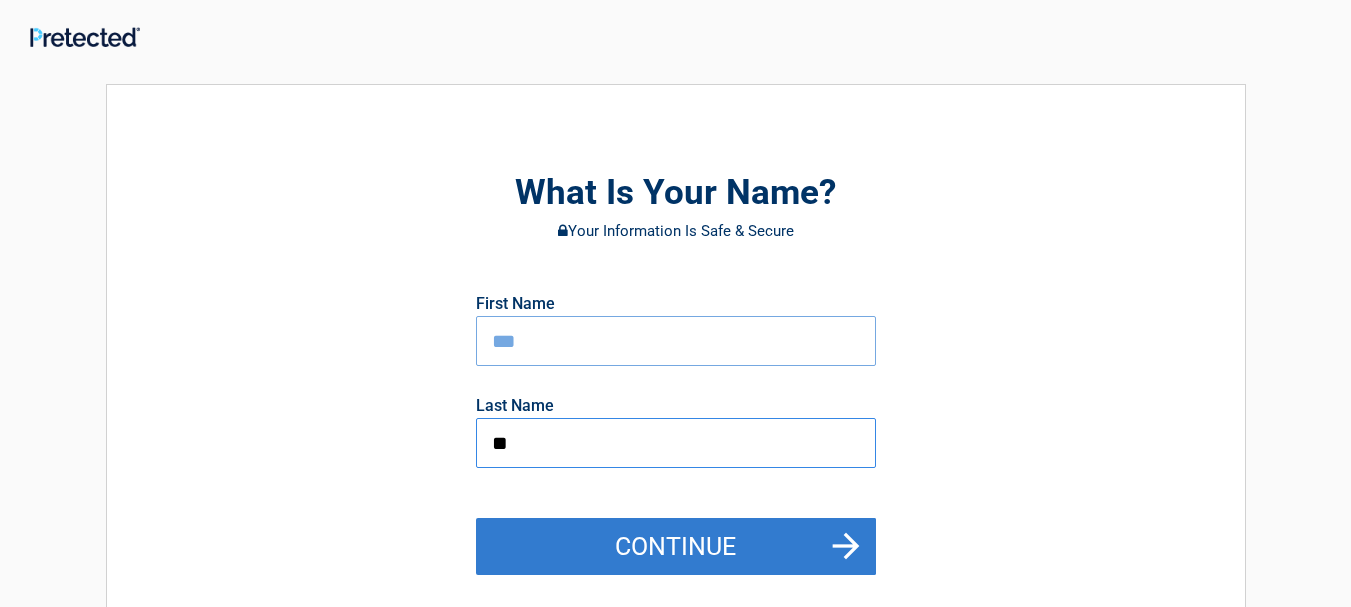 type on "**" 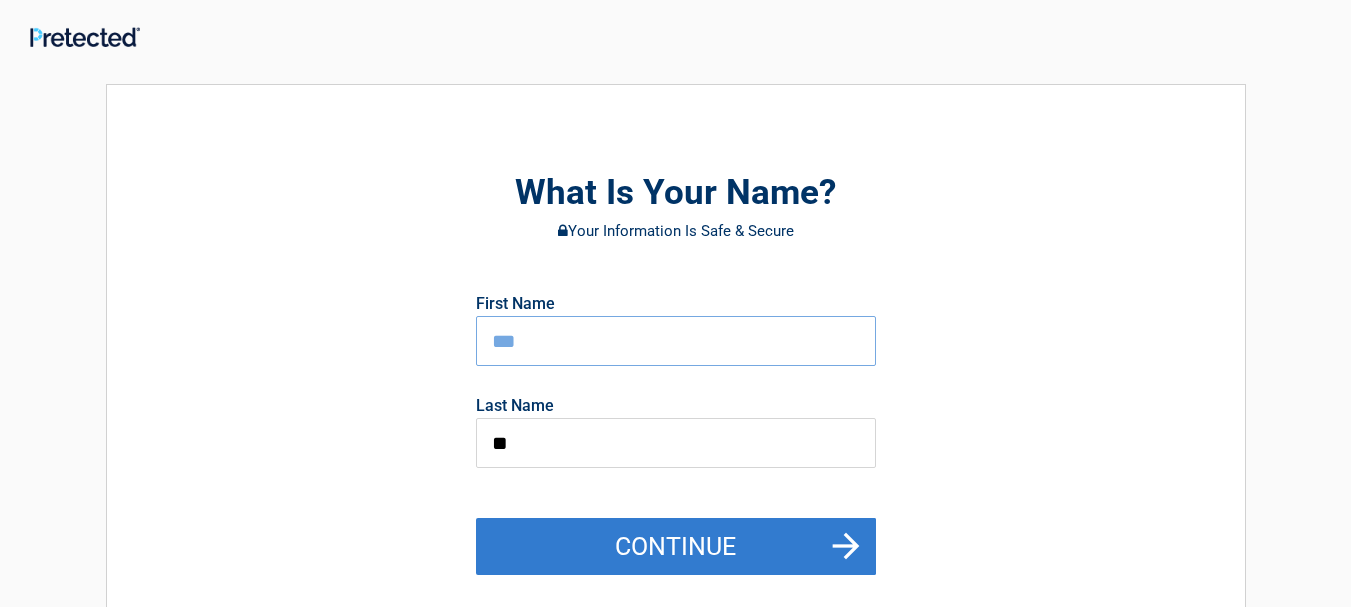 click on "Continue" at bounding box center [676, 547] 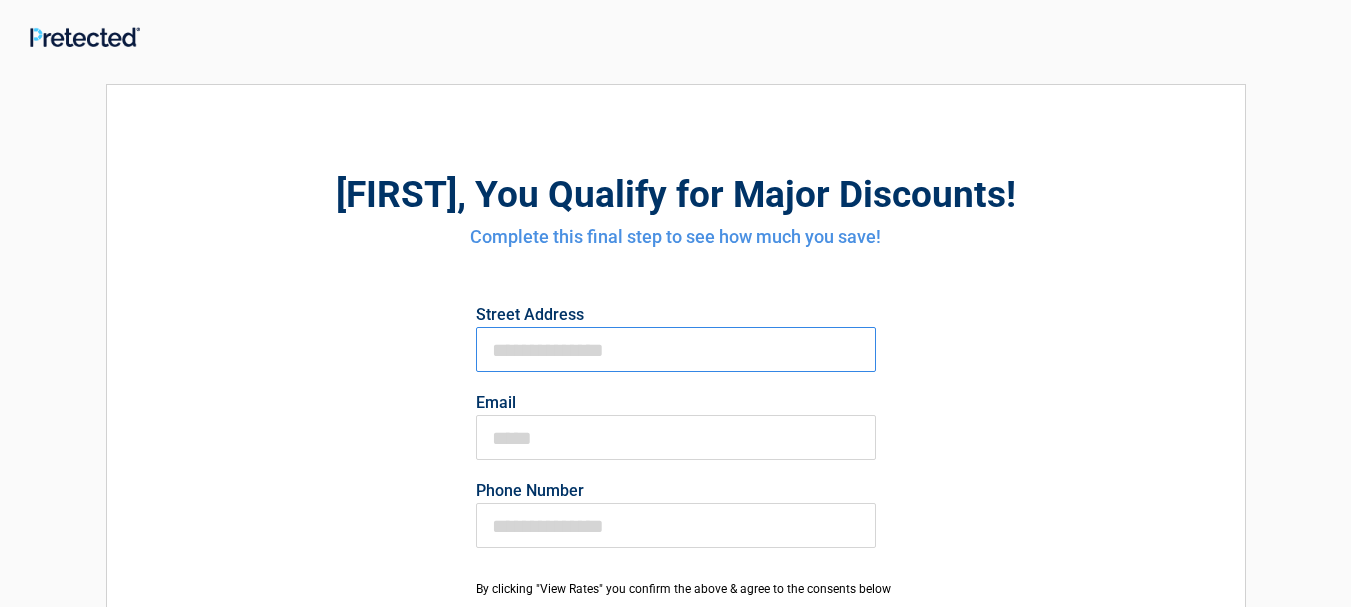 click on "First Name" at bounding box center (676, 349) 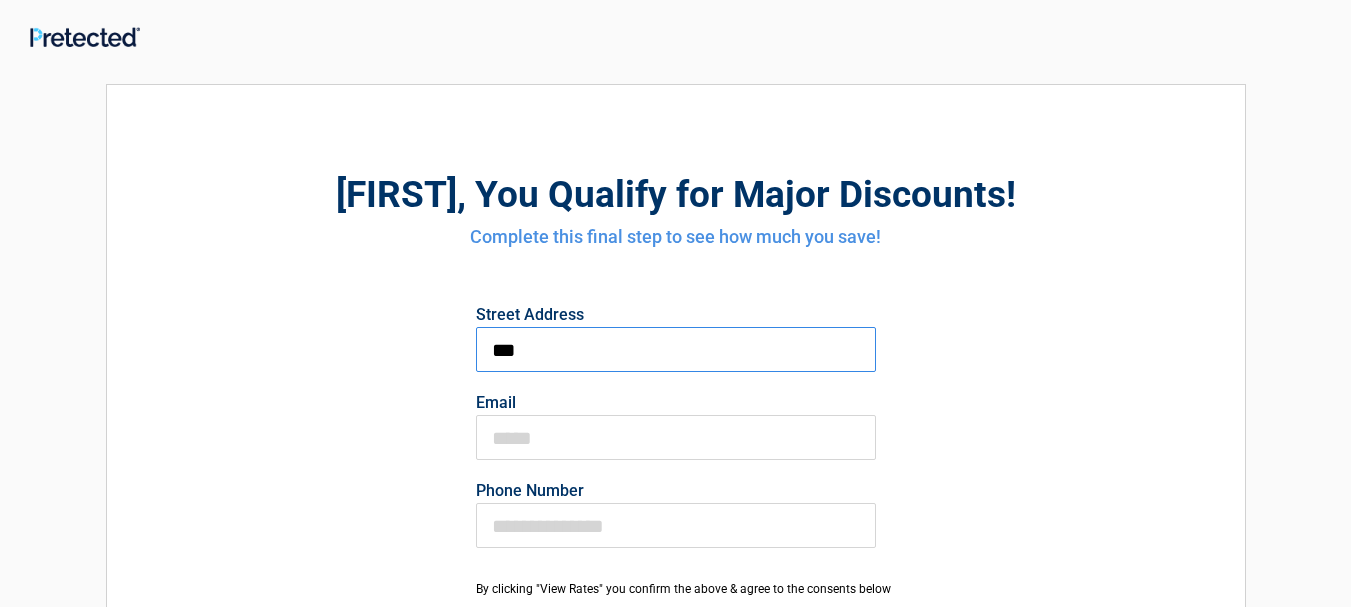 type on "***" 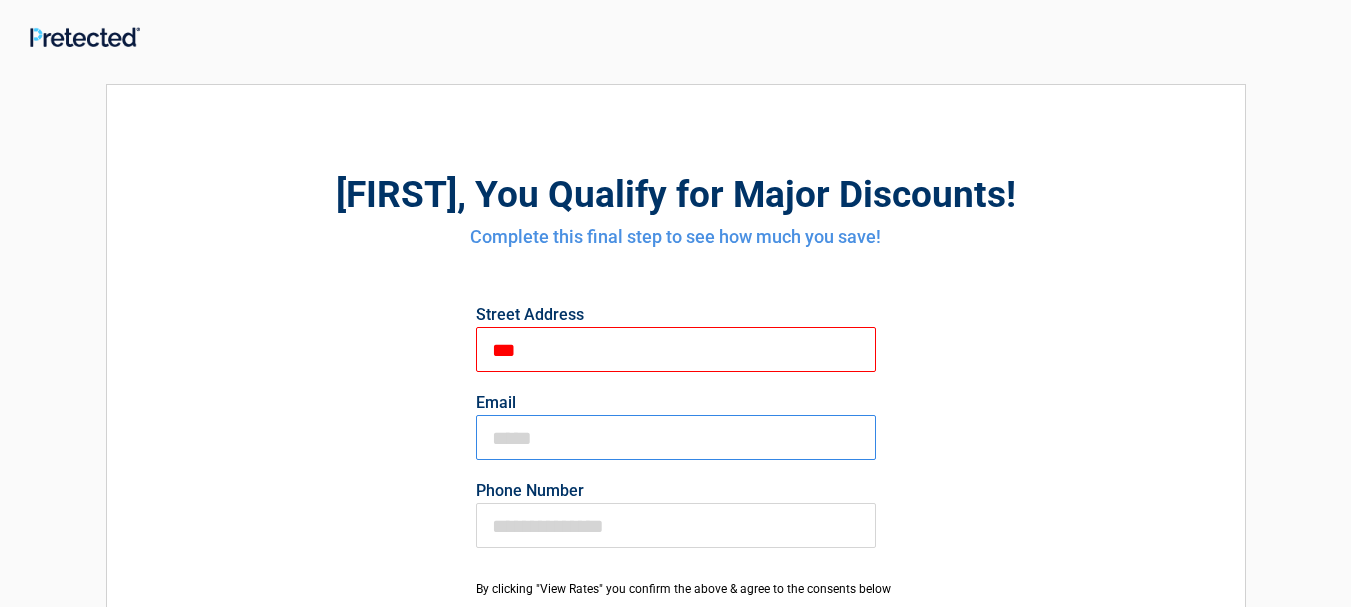 click on "Email" at bounding box center [676, 437] 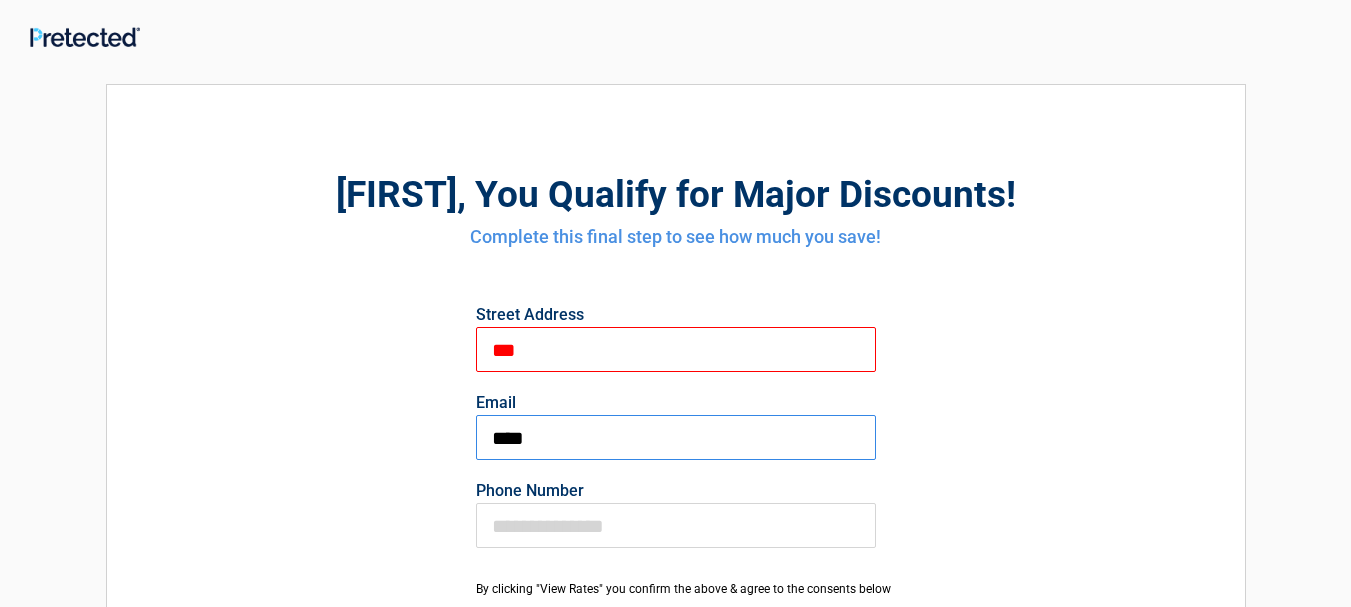 type on "****" 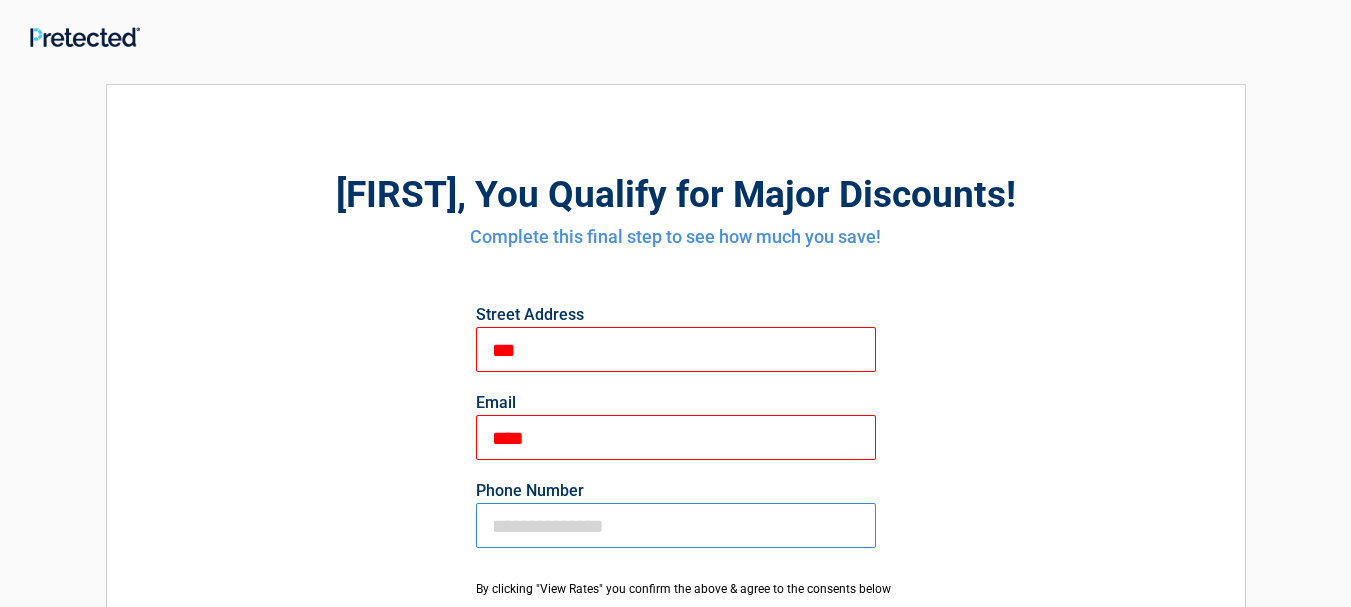 click on "Phone Number" at bounding box center (676, 525) 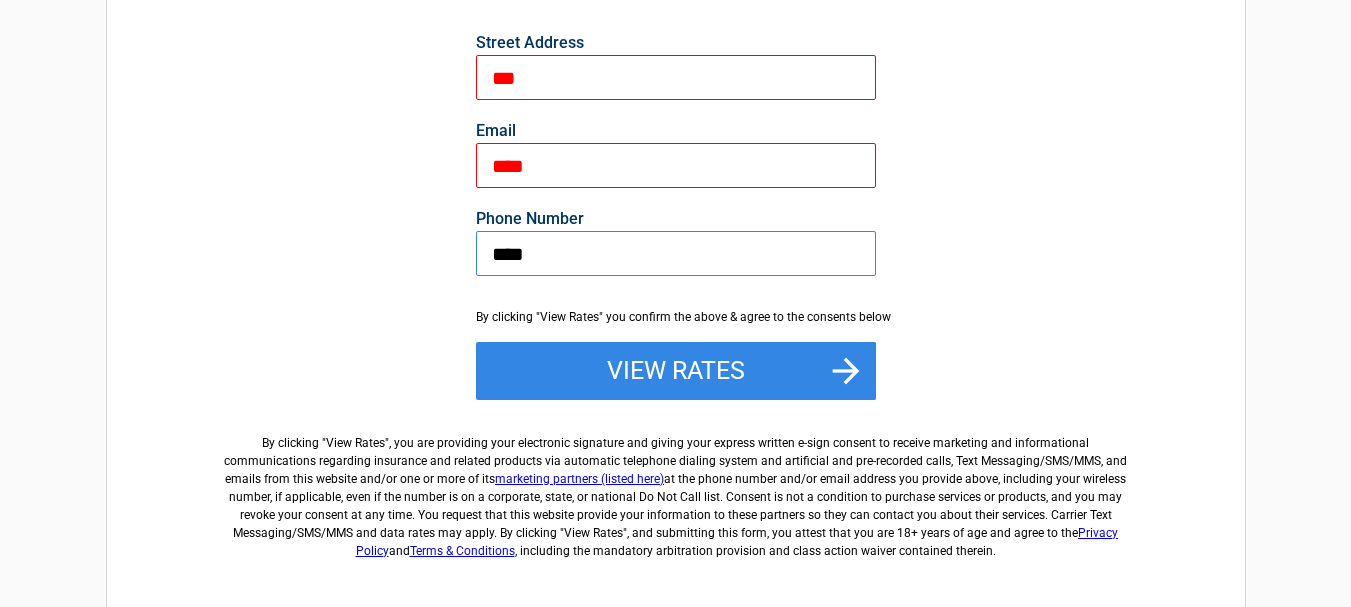 scroll, scrollTop: 300, scrollLeft: 0, axis: vertical 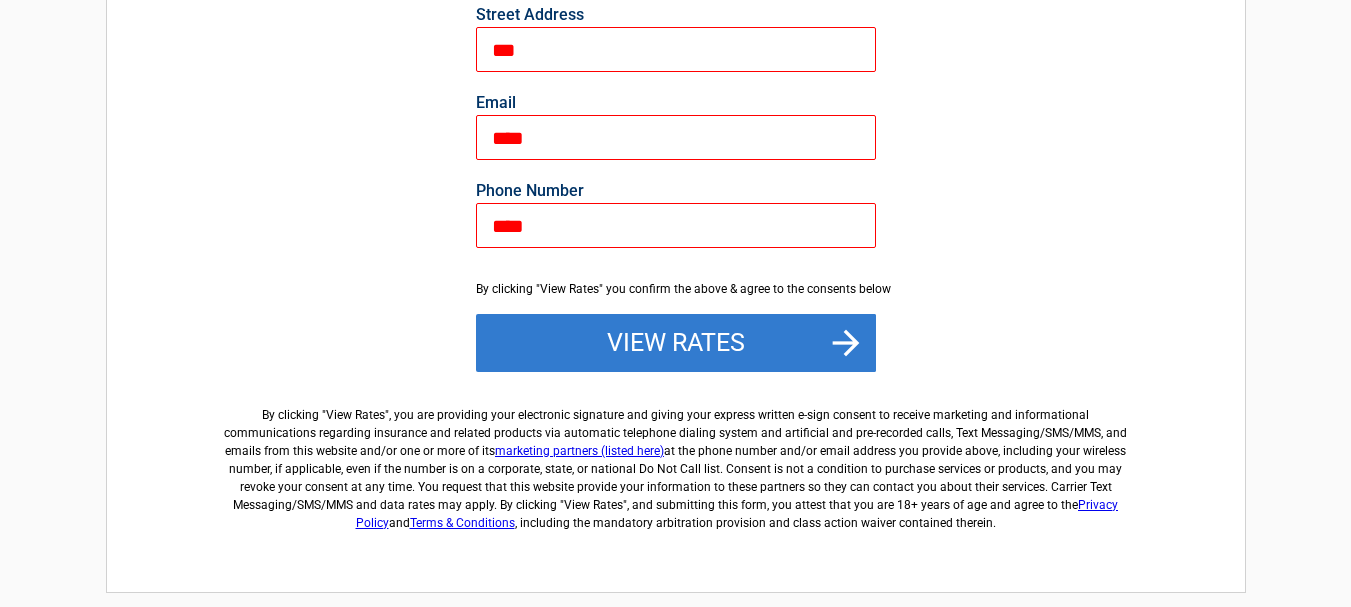 click on "View Rates" at bounding box center [676, 343] 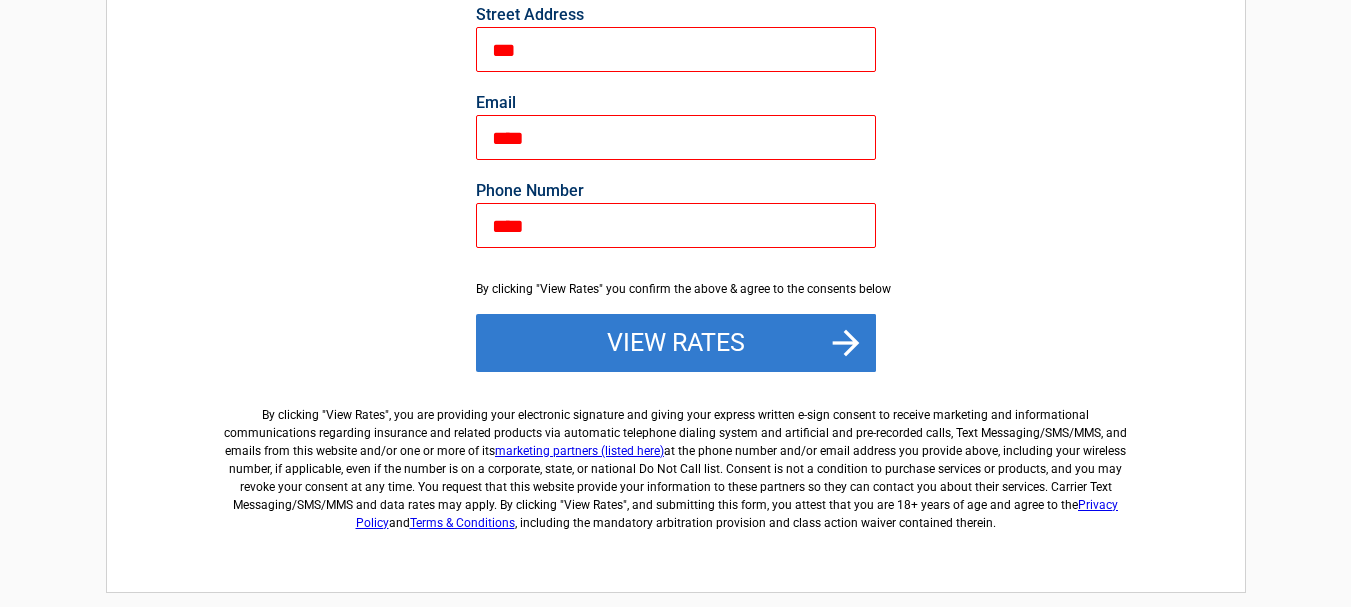 click on "View Rates" at bounding box center [676, 343] 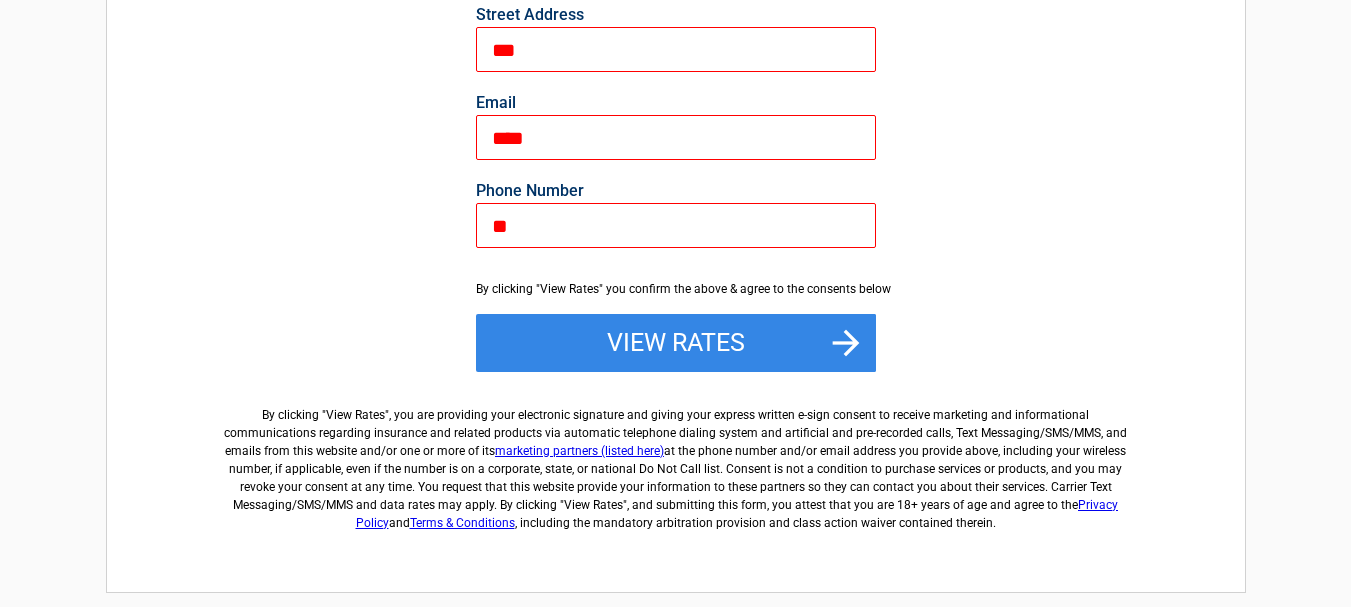 type on "*" 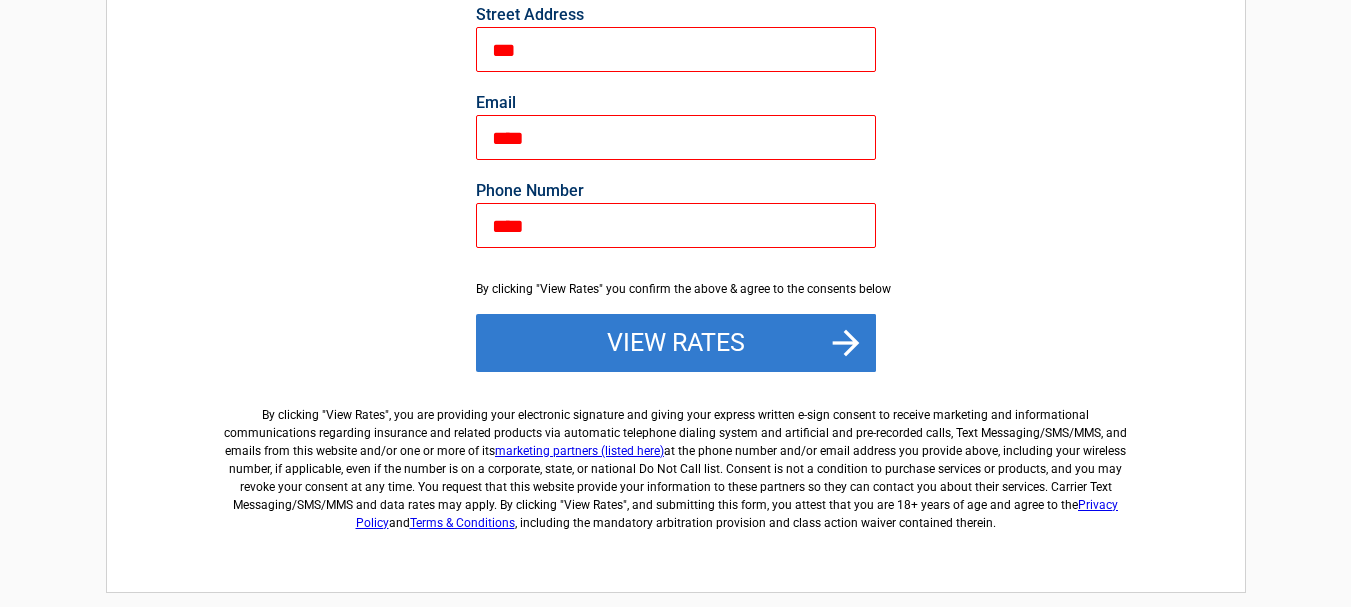 click on "View Rates" at bounding box center (676, 343) 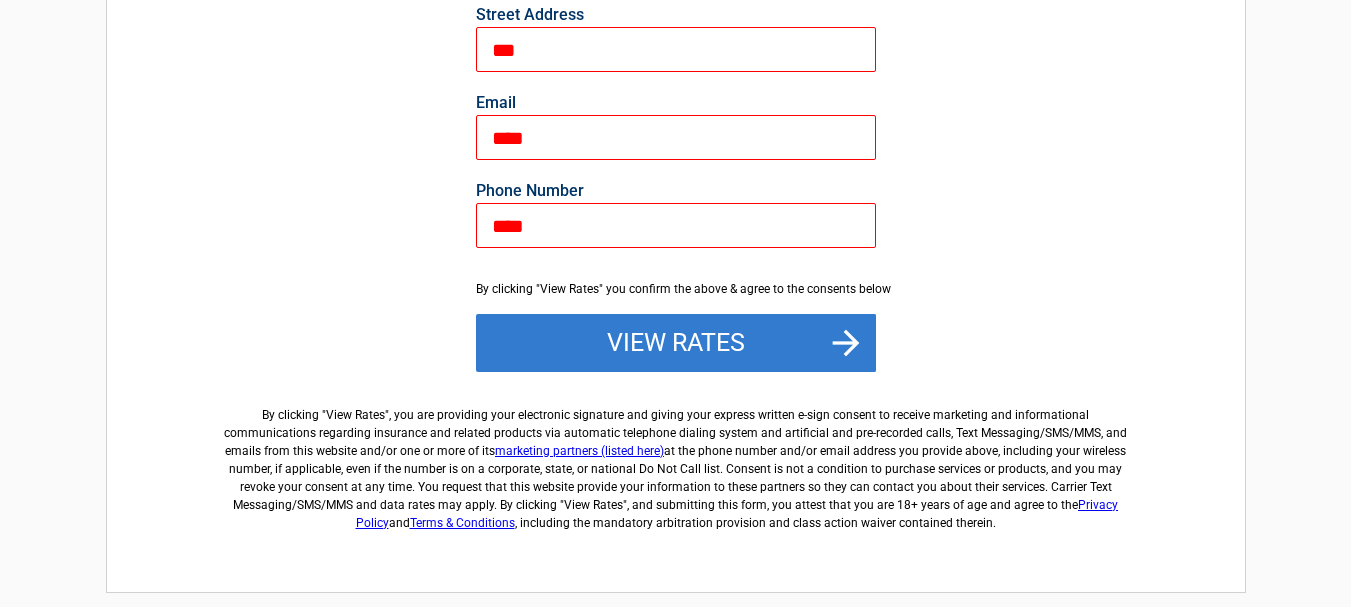 click on "View Rates" at bounding box center (676, 343) 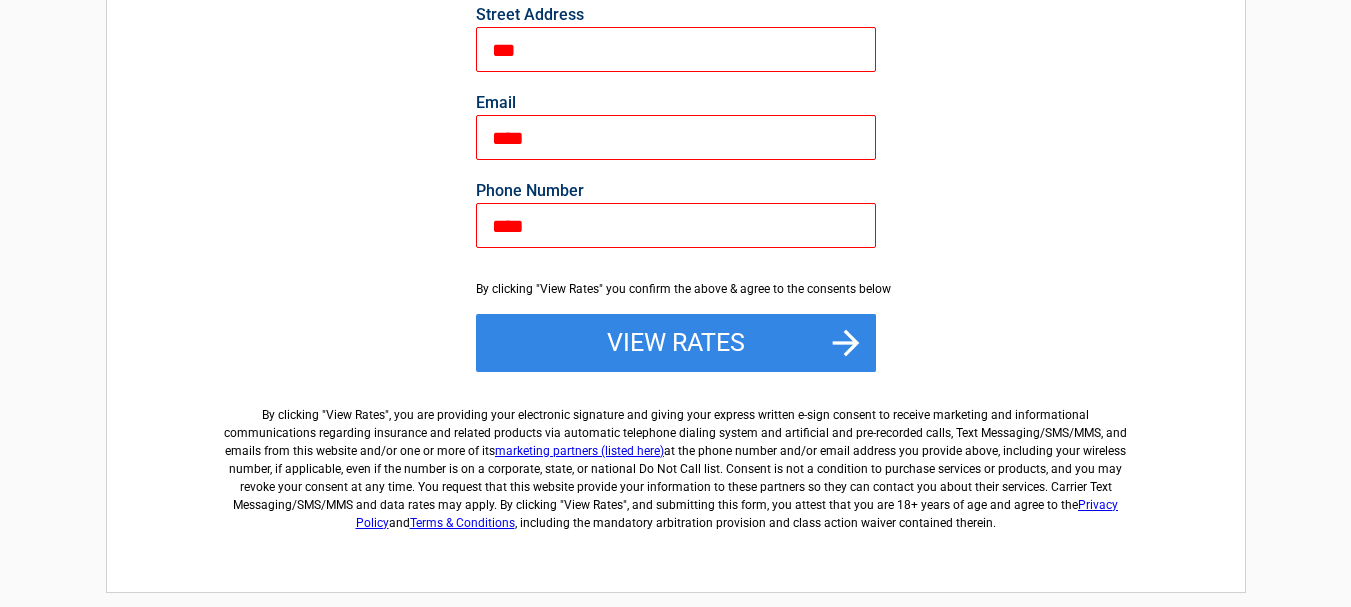 drag, startPoint x: 827, startPoint y: 334, endPoint x: 392, endPoint y: 320, distance: 435.22522 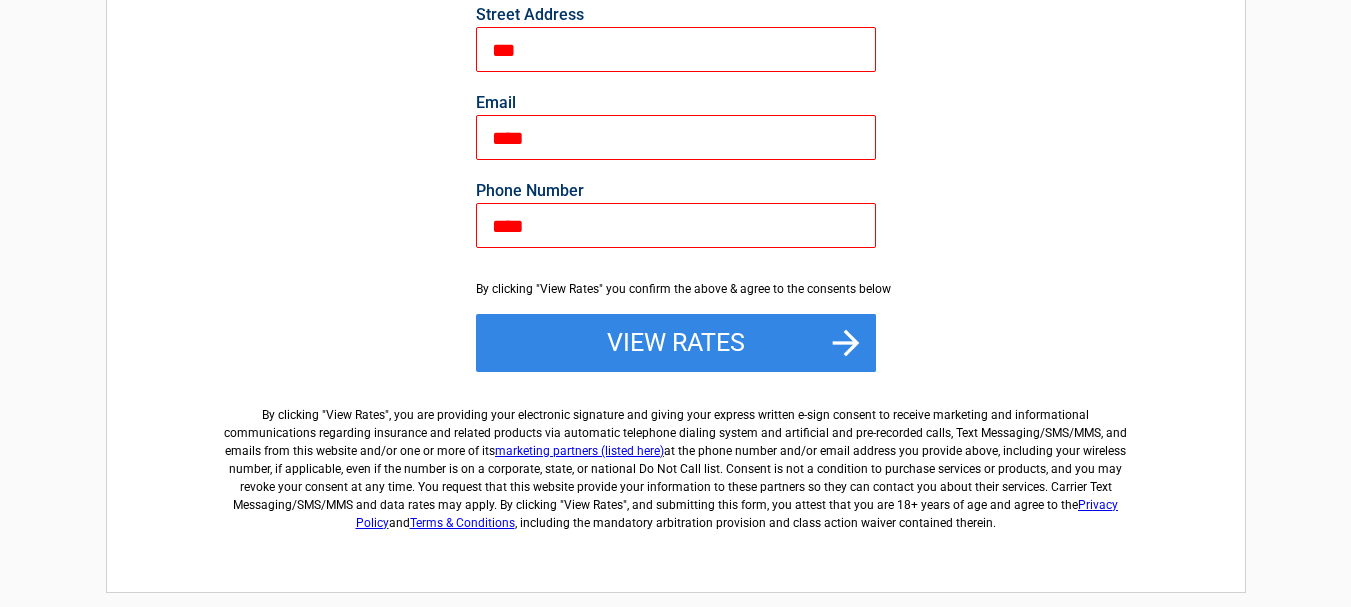 click on "****" at bounding box center (676, 225) 